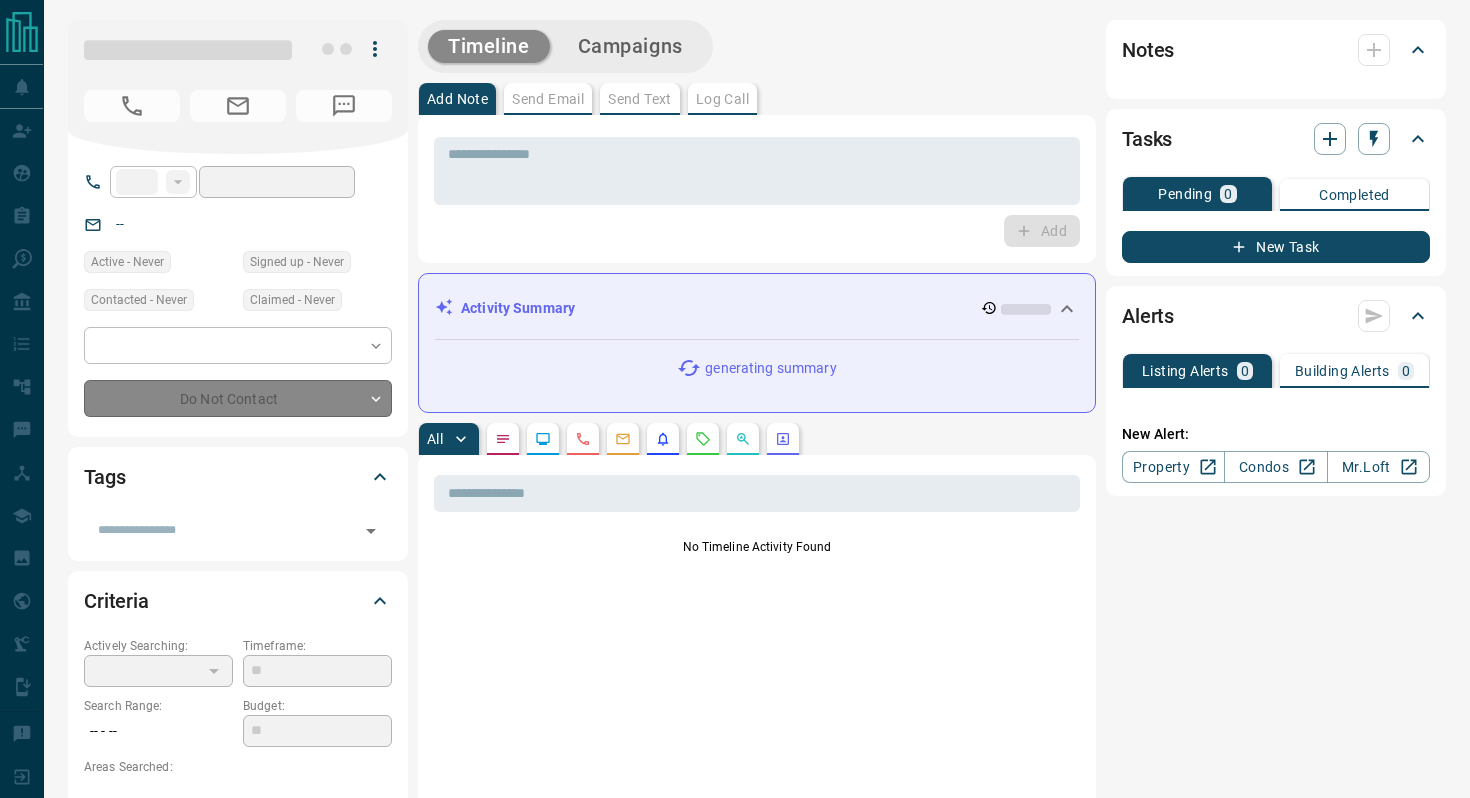 scroll, scrollTop: 0, scrollLeft: 0, axis: both 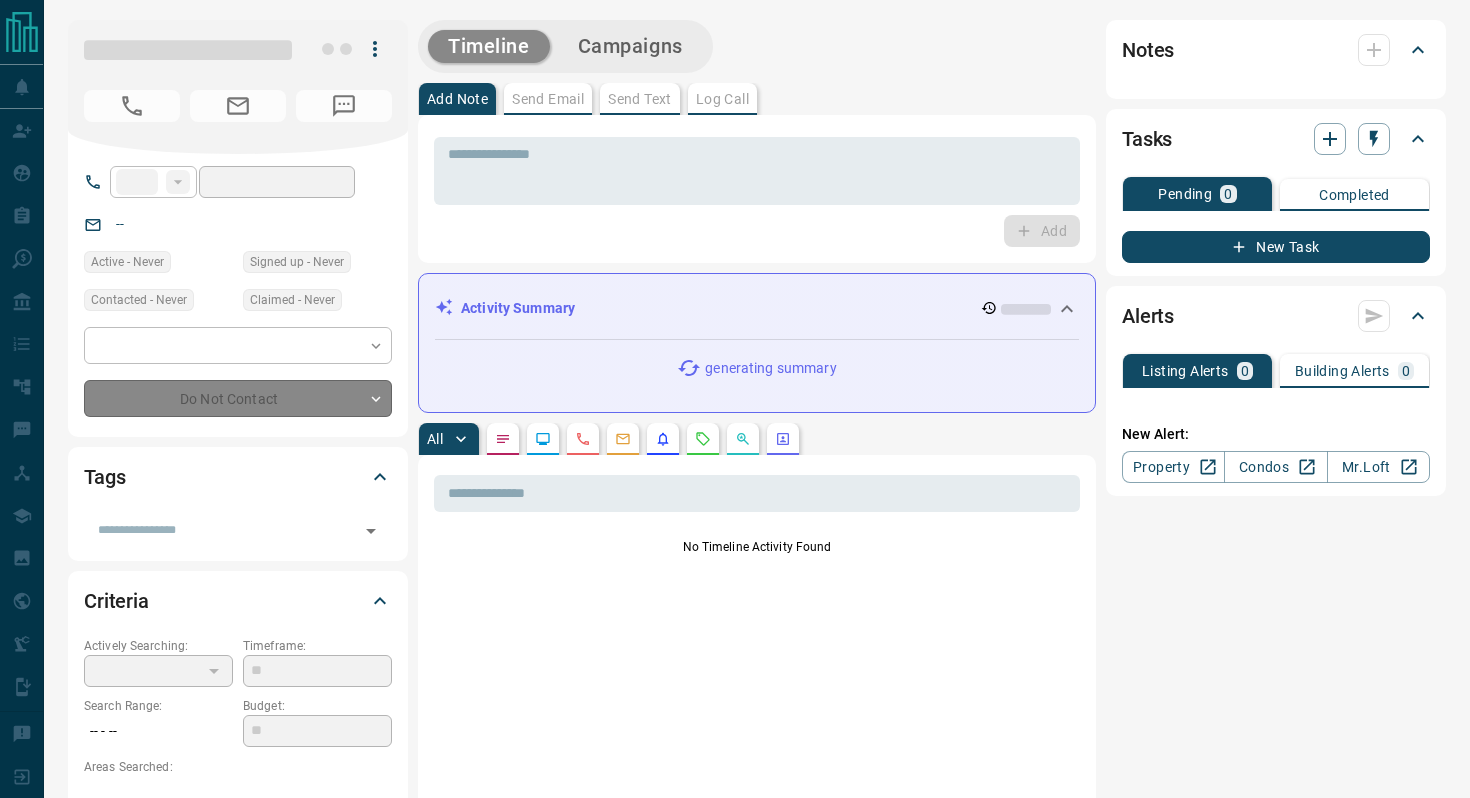 type on "**" 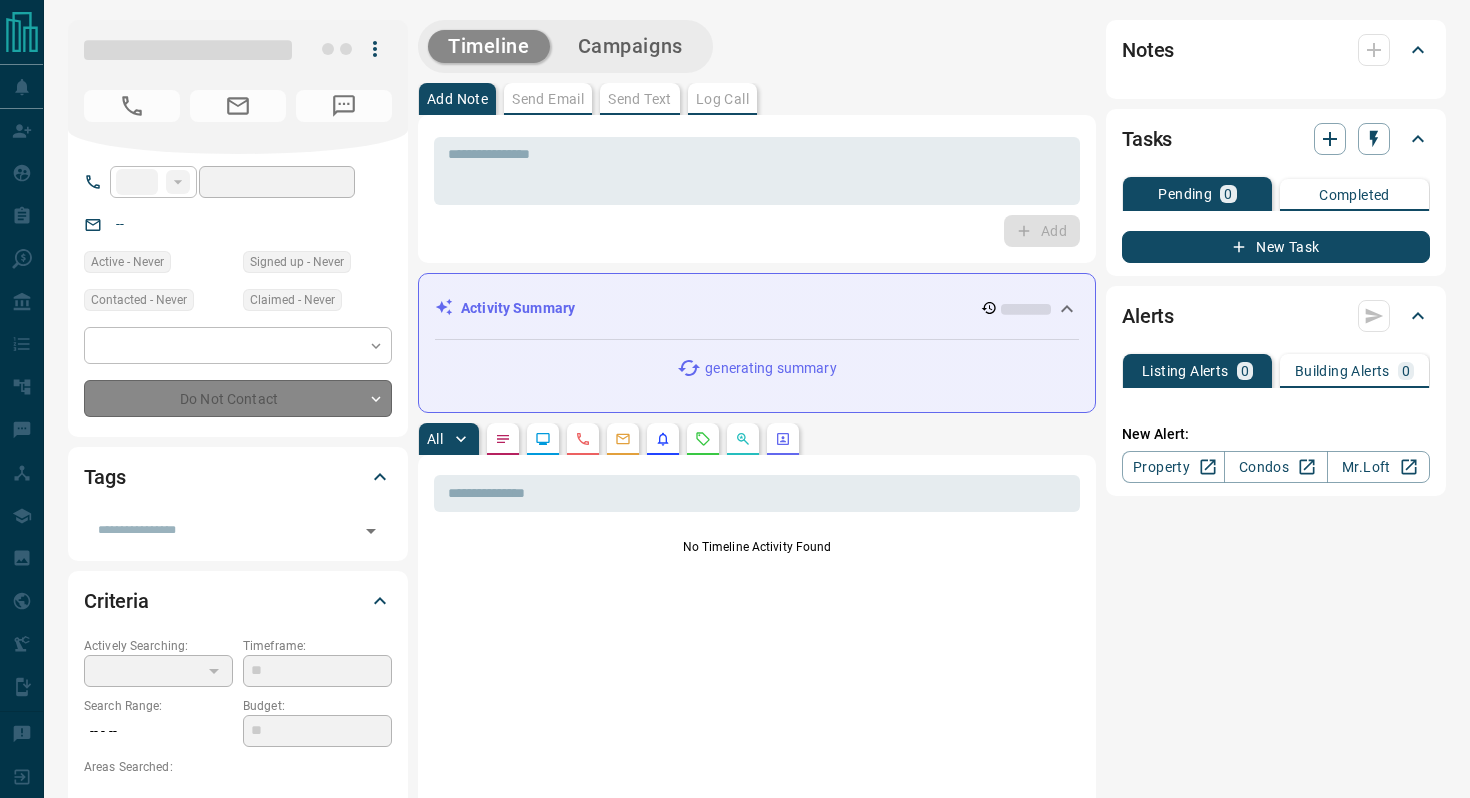 type on "**********" 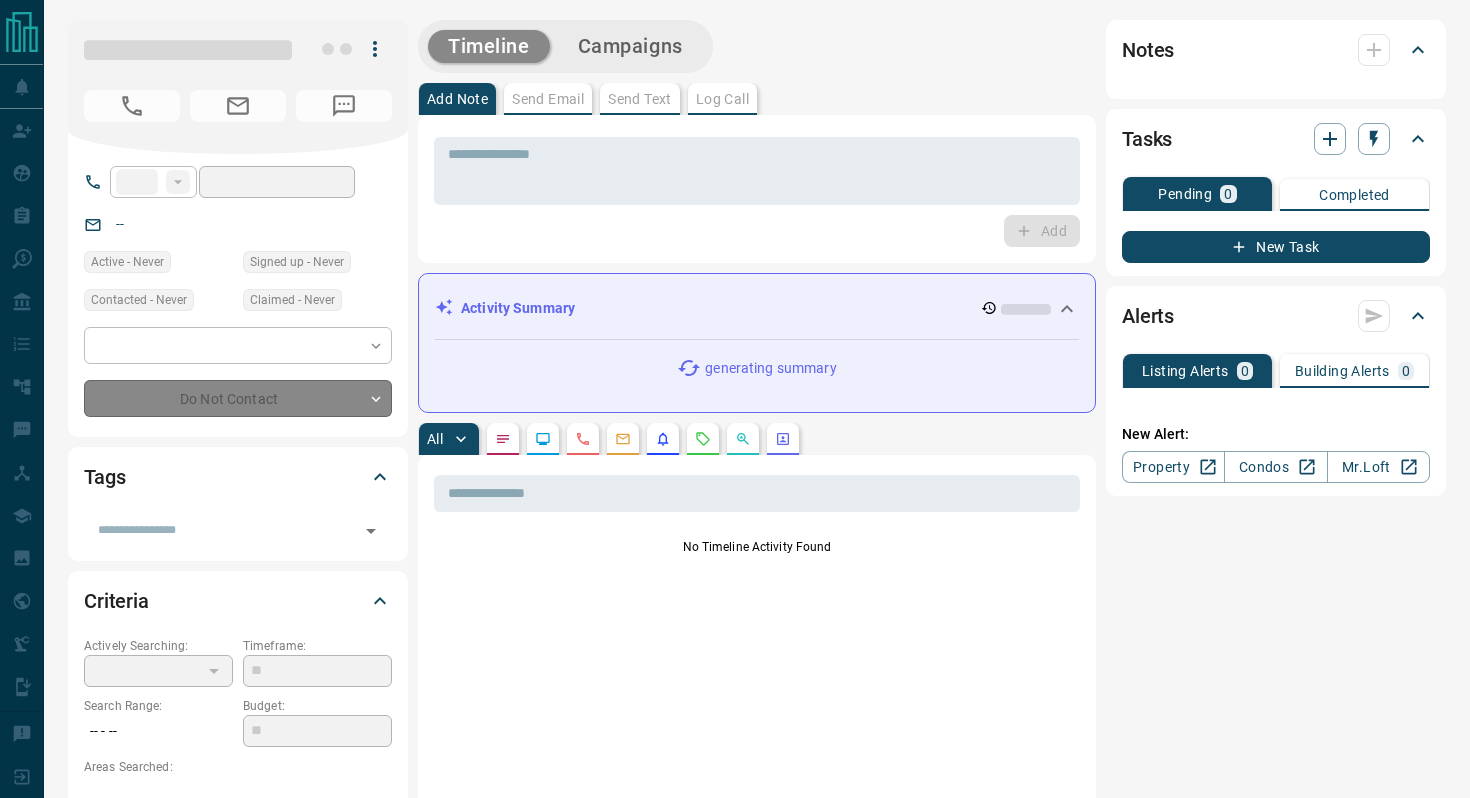 type on "**" 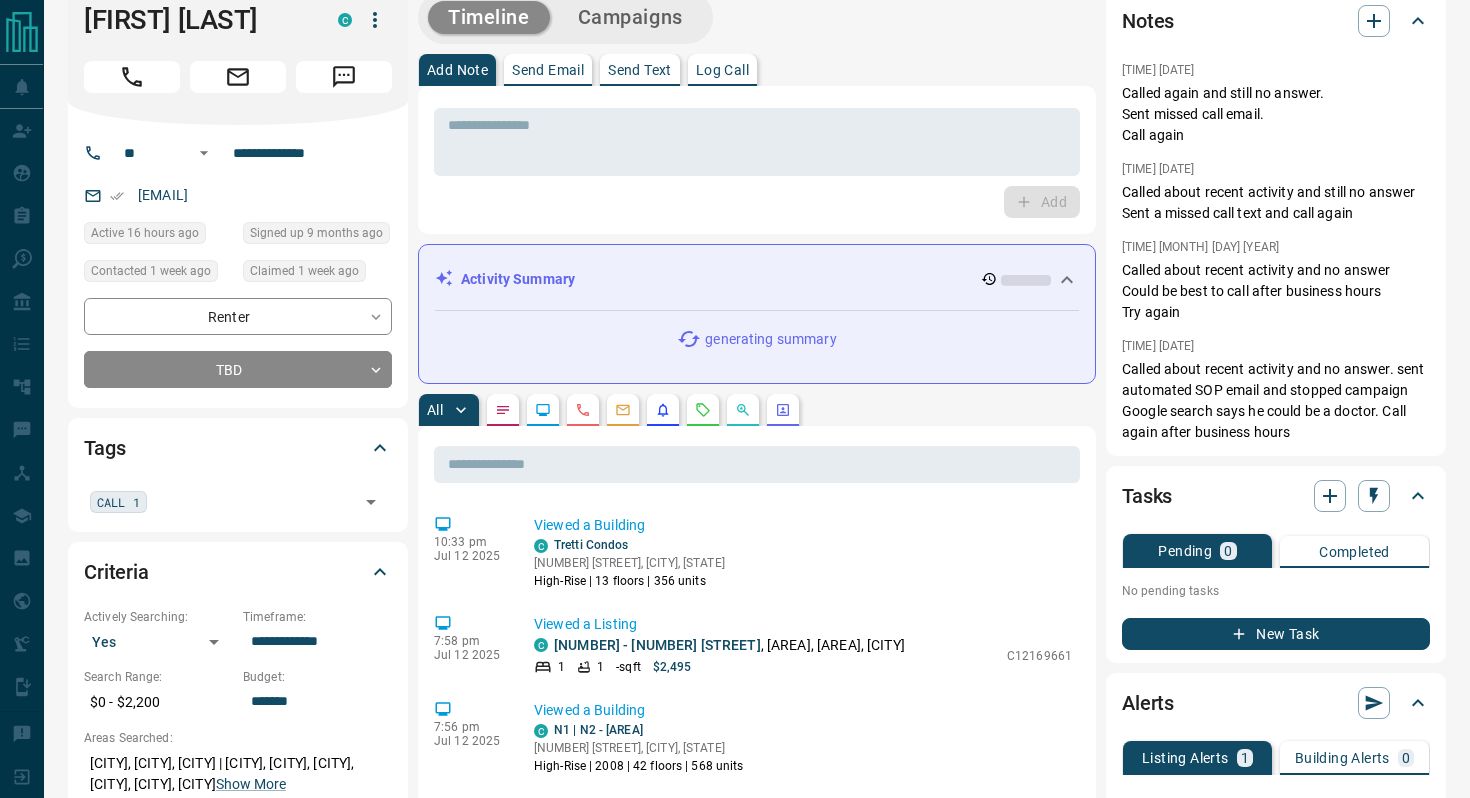 scroll, scrollTop: 36, scrollLeft: 0, axis: vertical 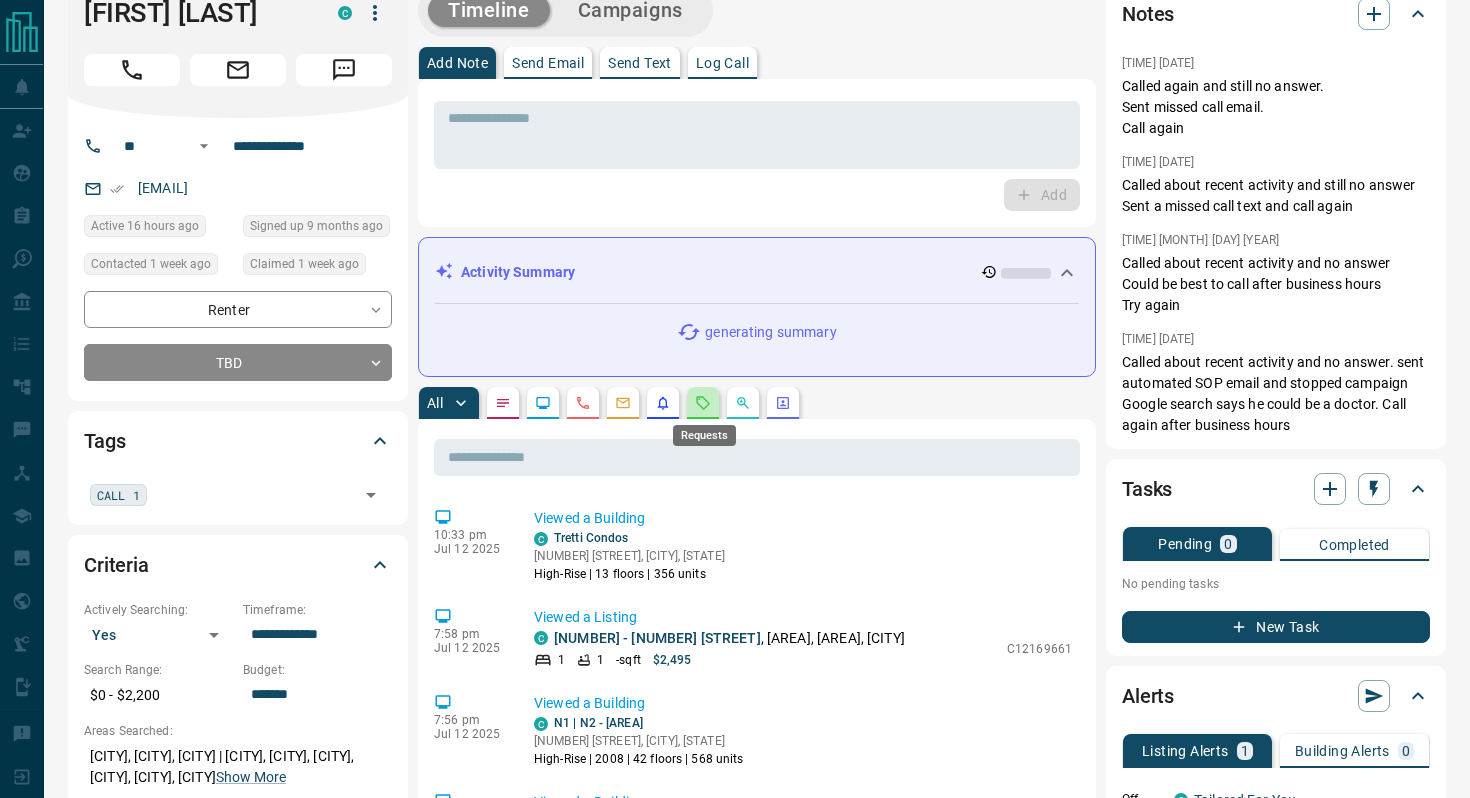 click 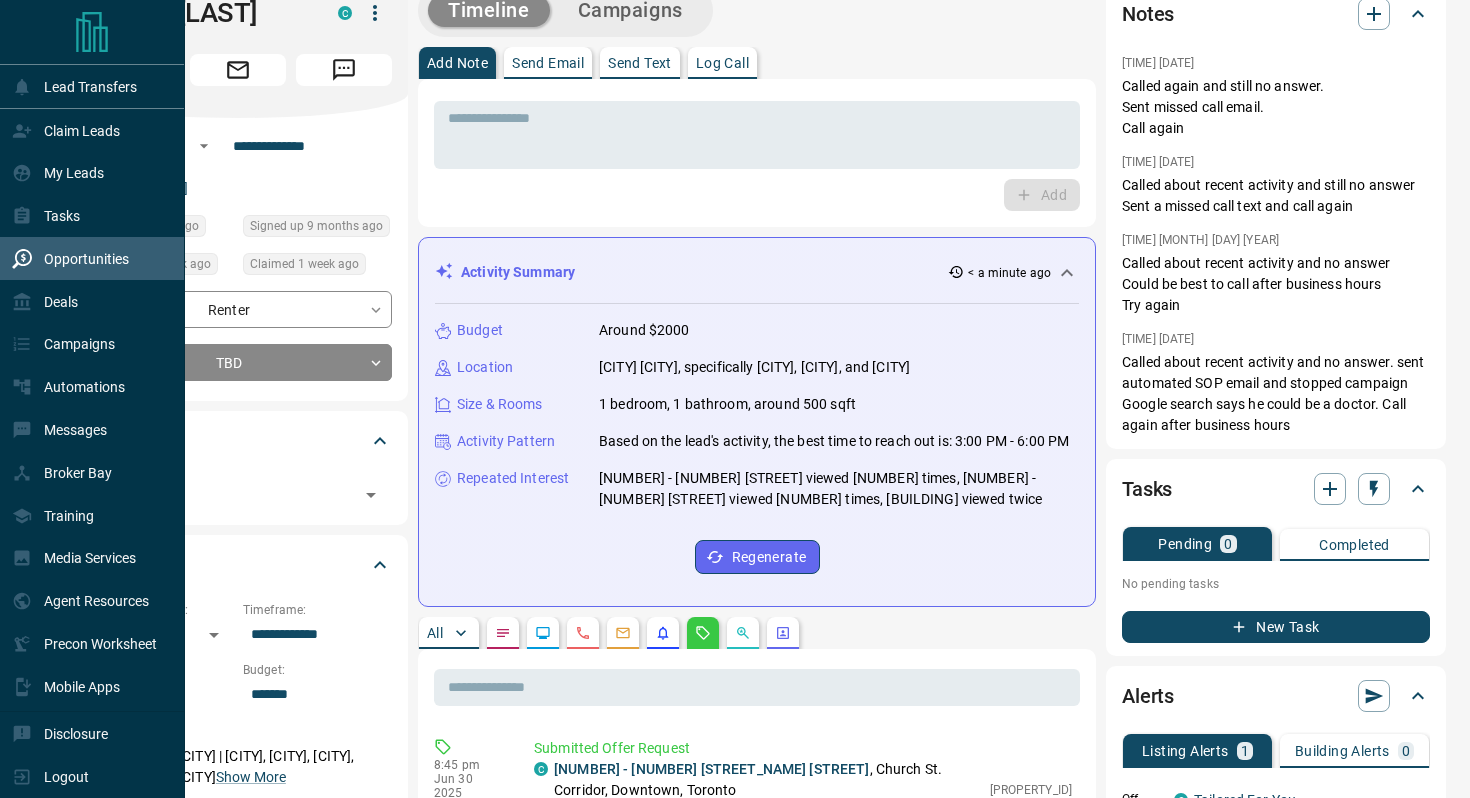 click on "Opportunities" at bounding box center (86, 259) 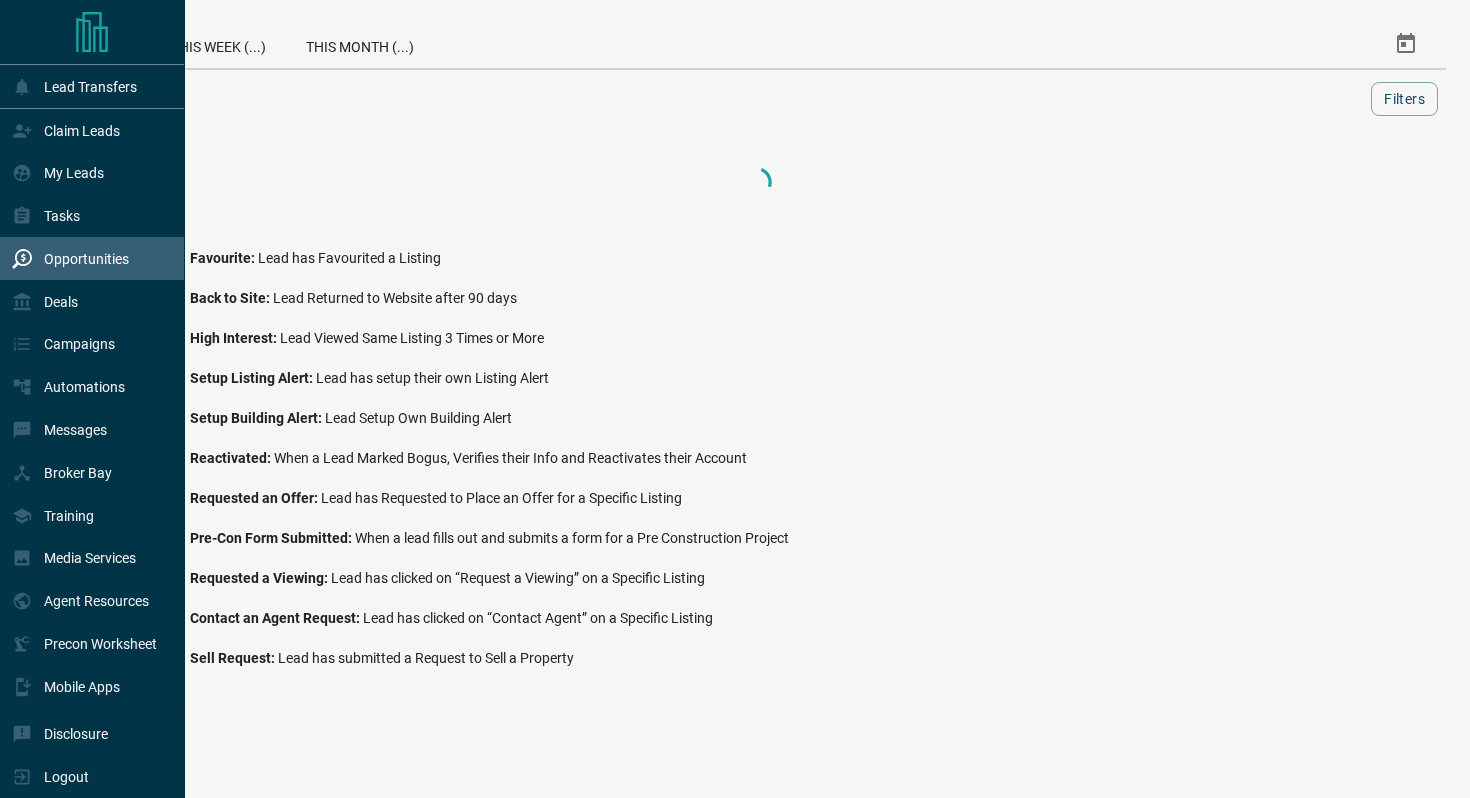 scroll, scrollTop: 0, scrollLeft: 0, axis: both 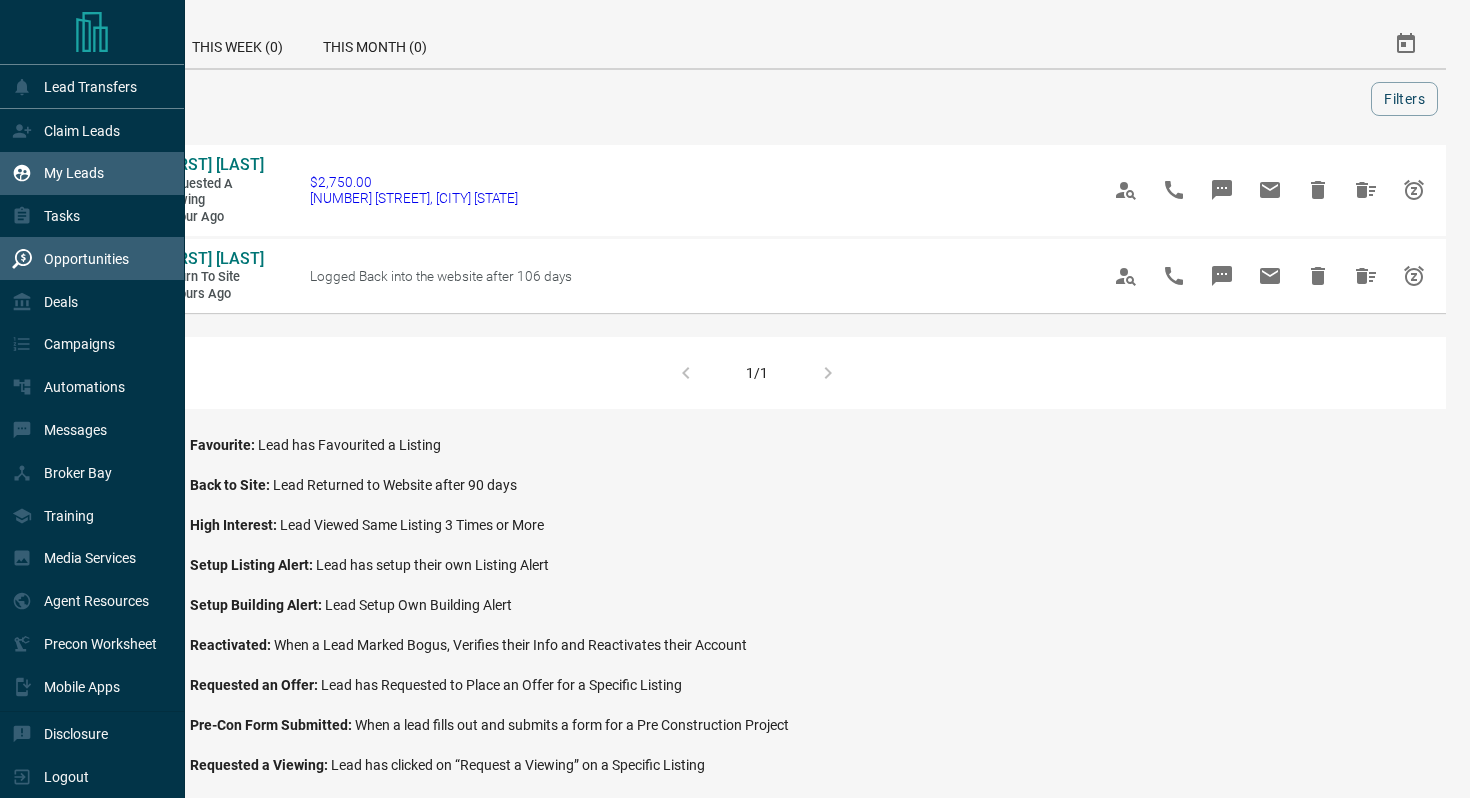 click on "My Leads" at bounding box center [74, 173] 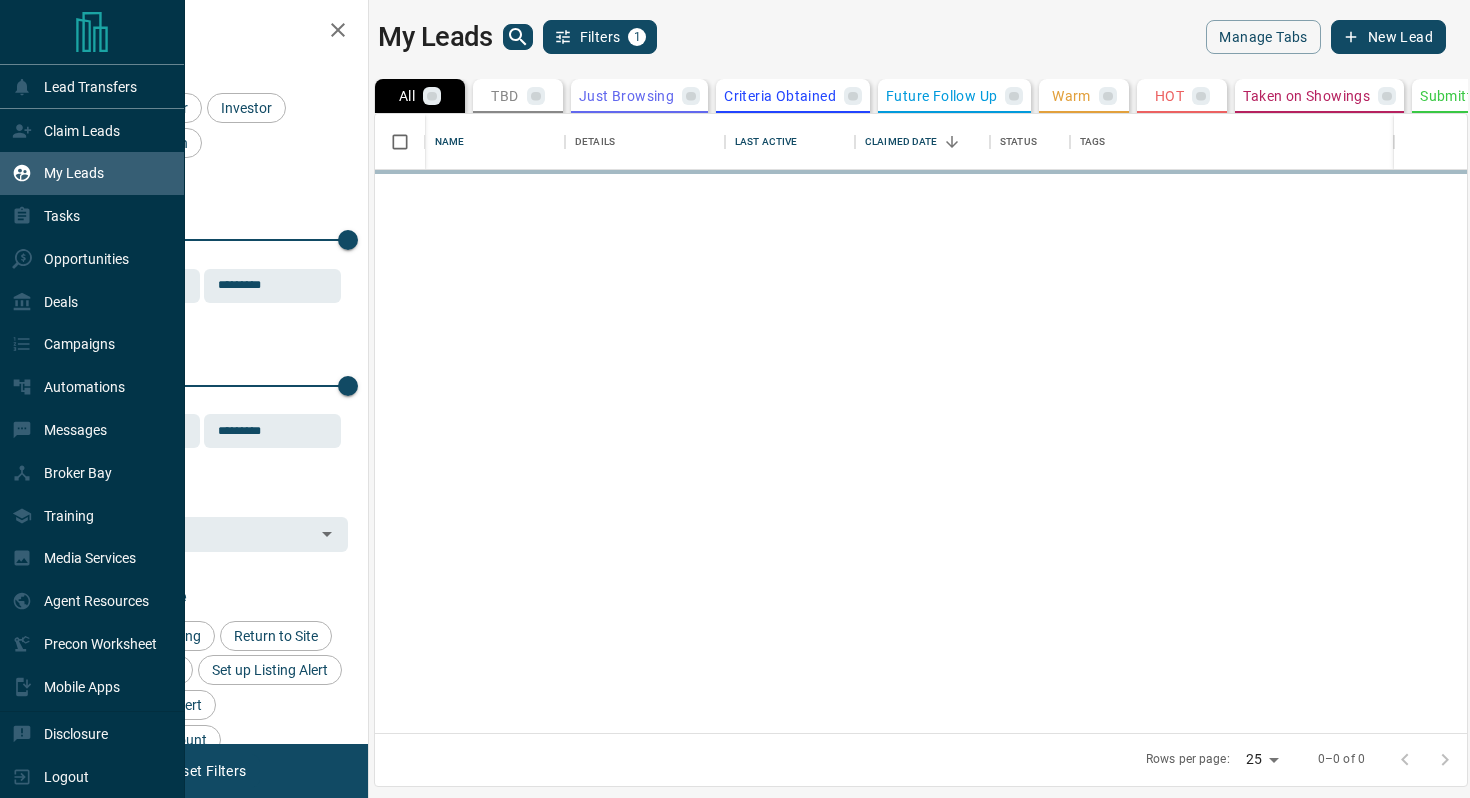 scroll, scrollTop: 1, scrollLeft: 1, axis: both 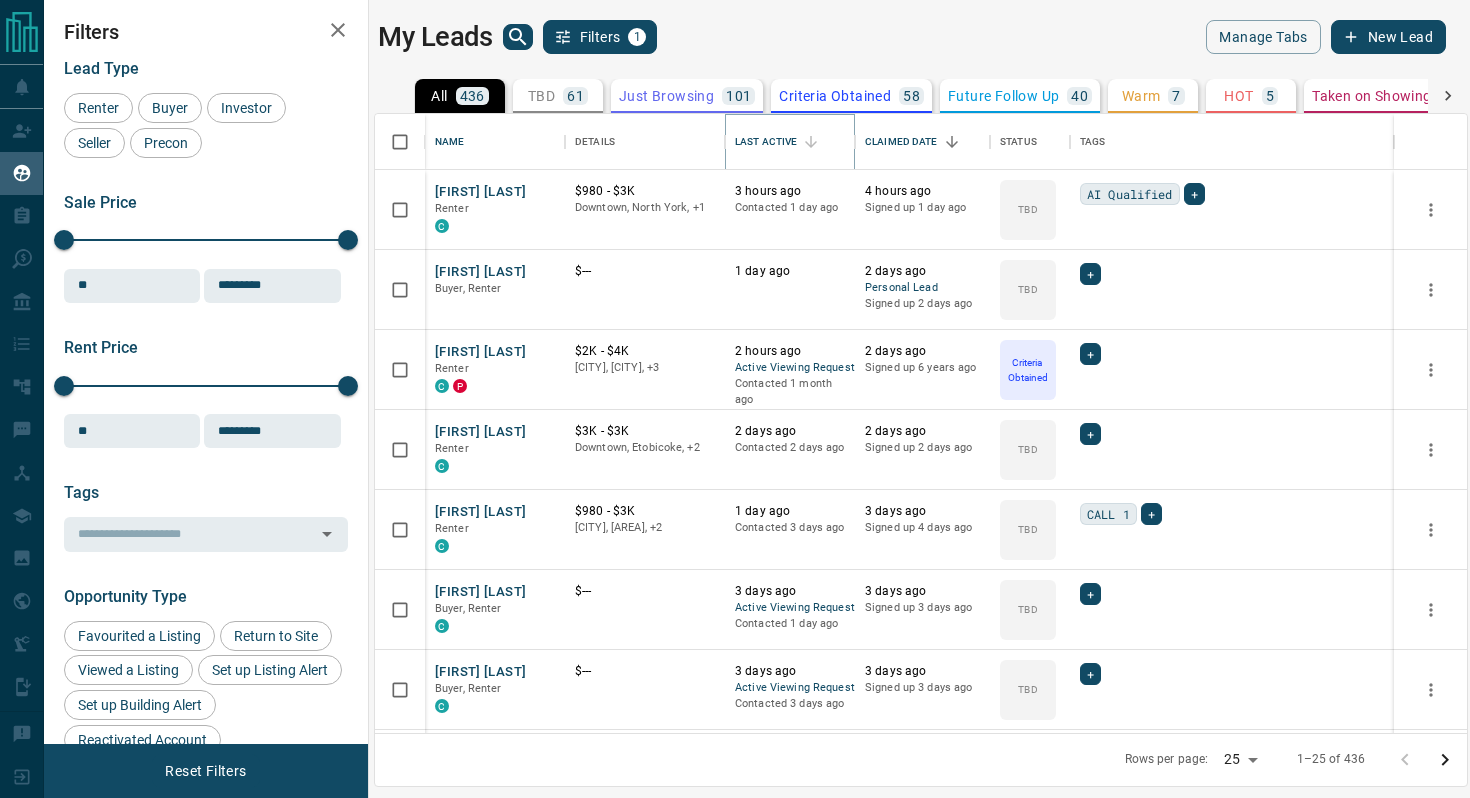 click 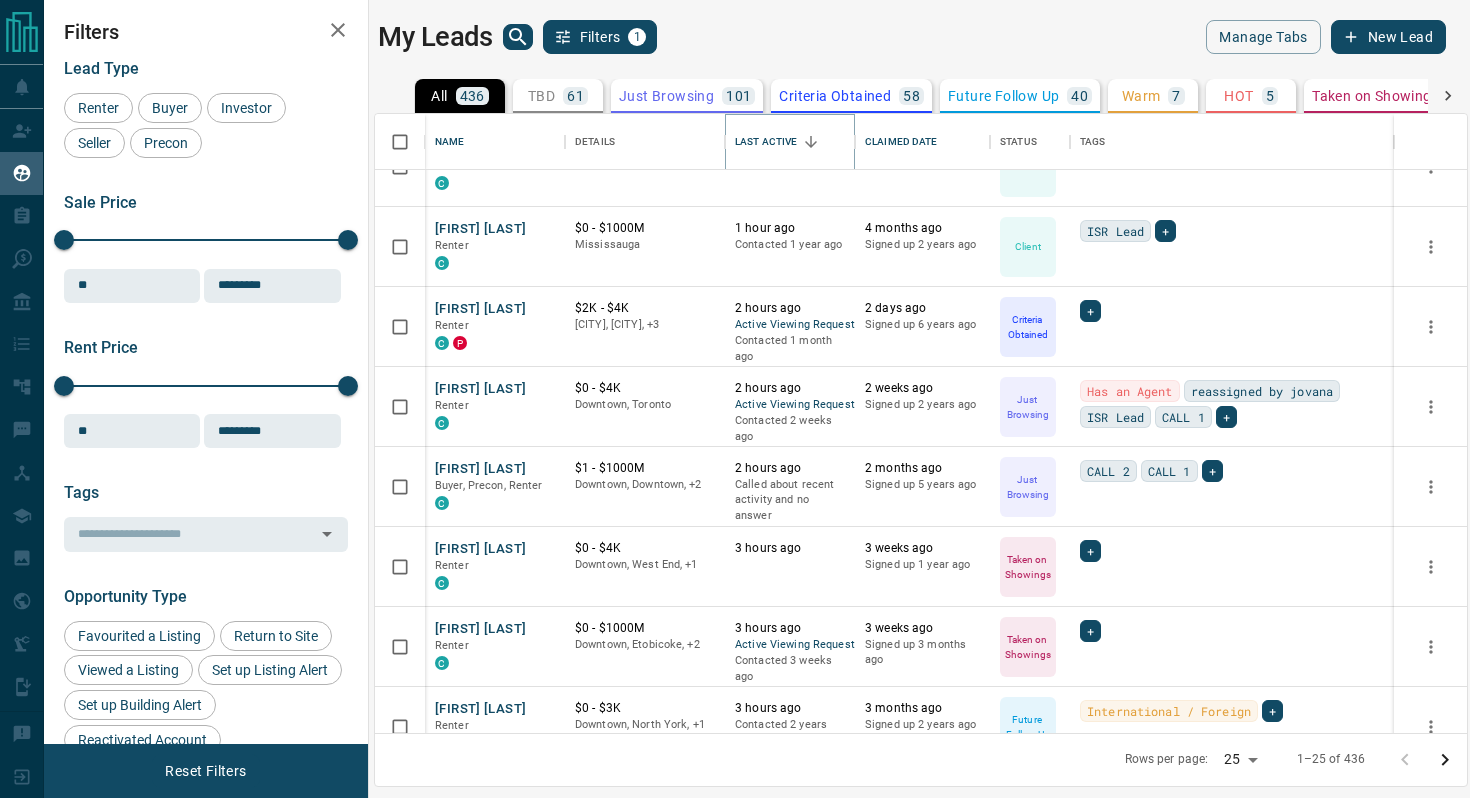 scroll, scrollTop: 689, scrollLeft: 0, axis: vertical 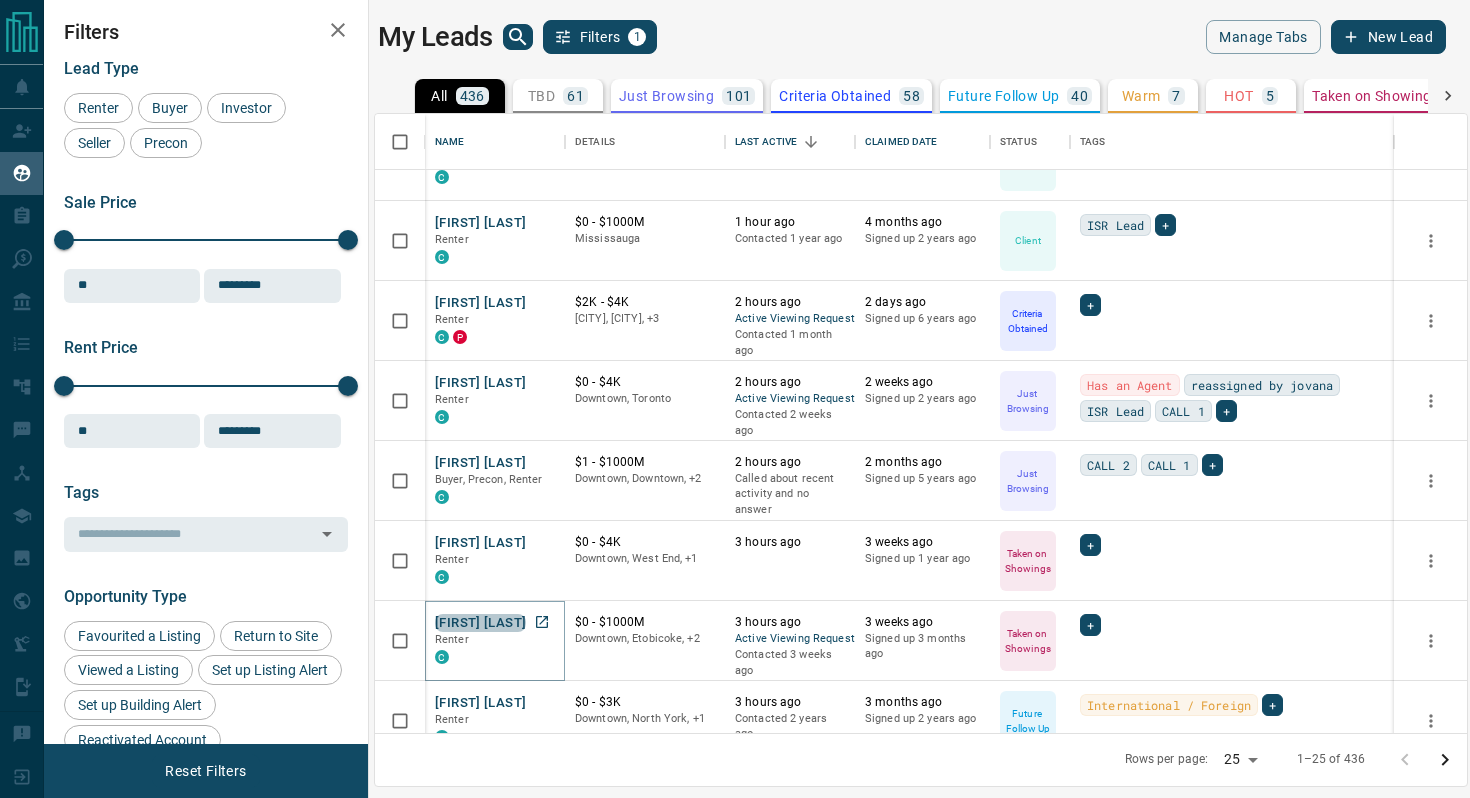 click on "[FIRST] [LAST]" at bounding box center (480, 623) 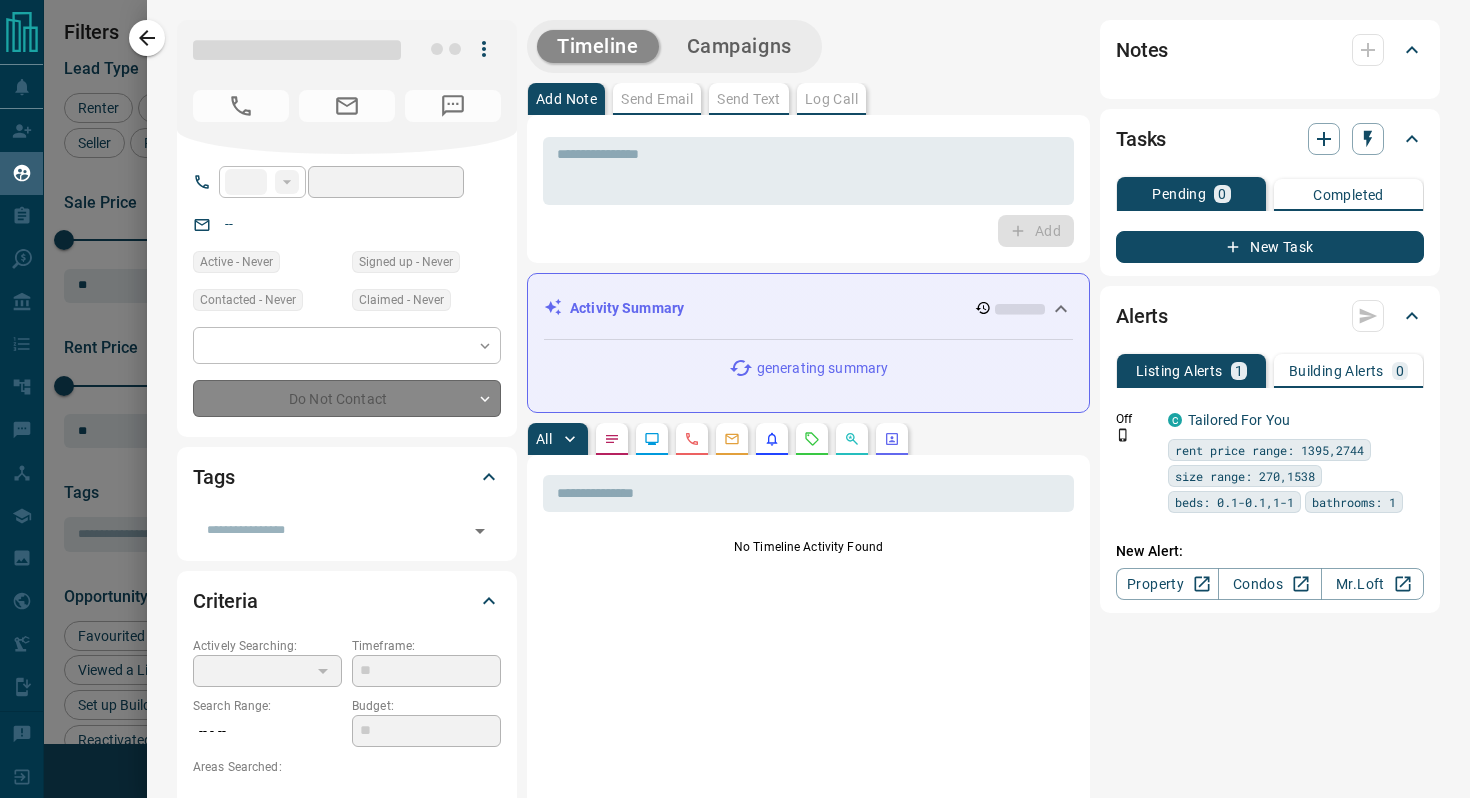 type on "**" 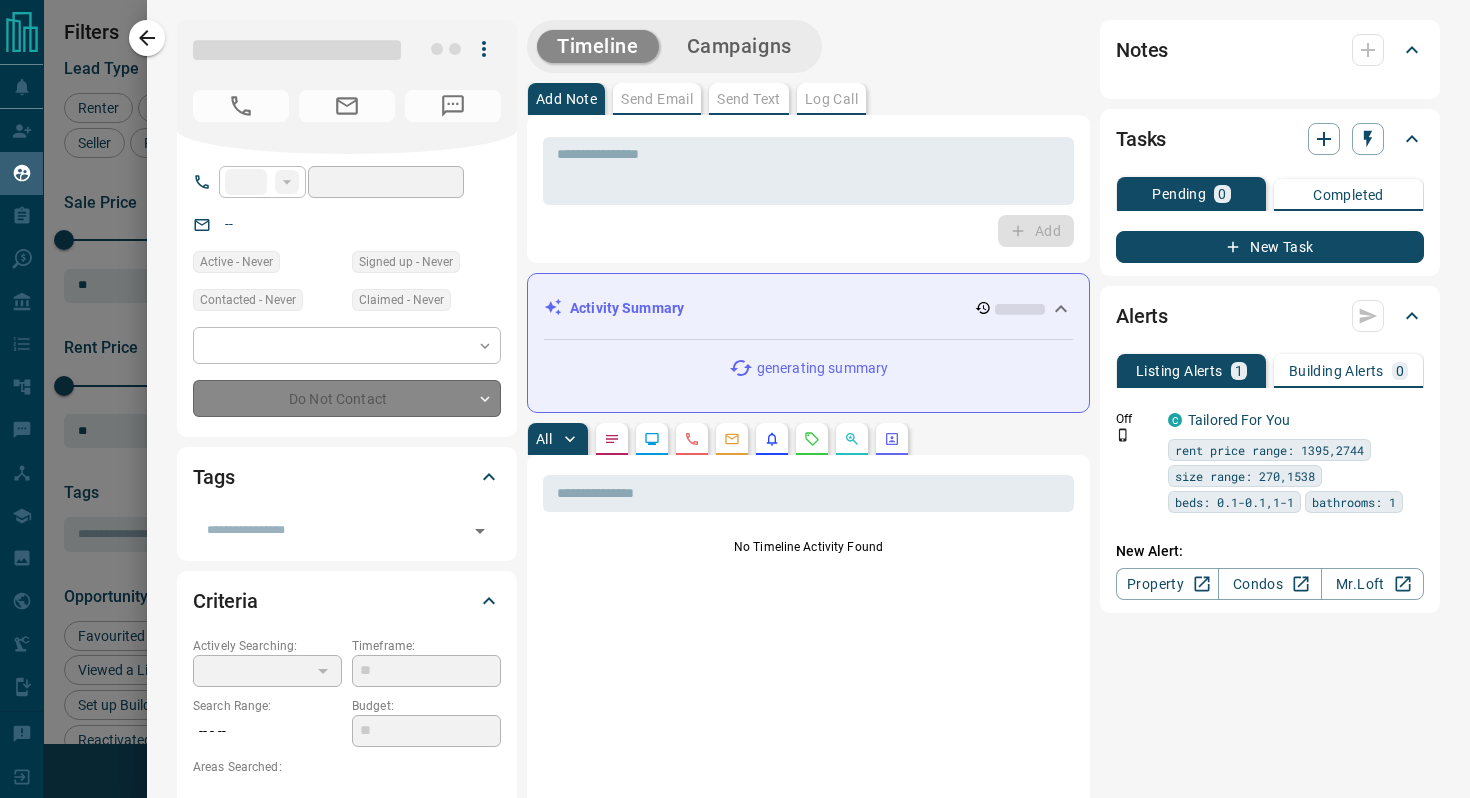 type on "**********" 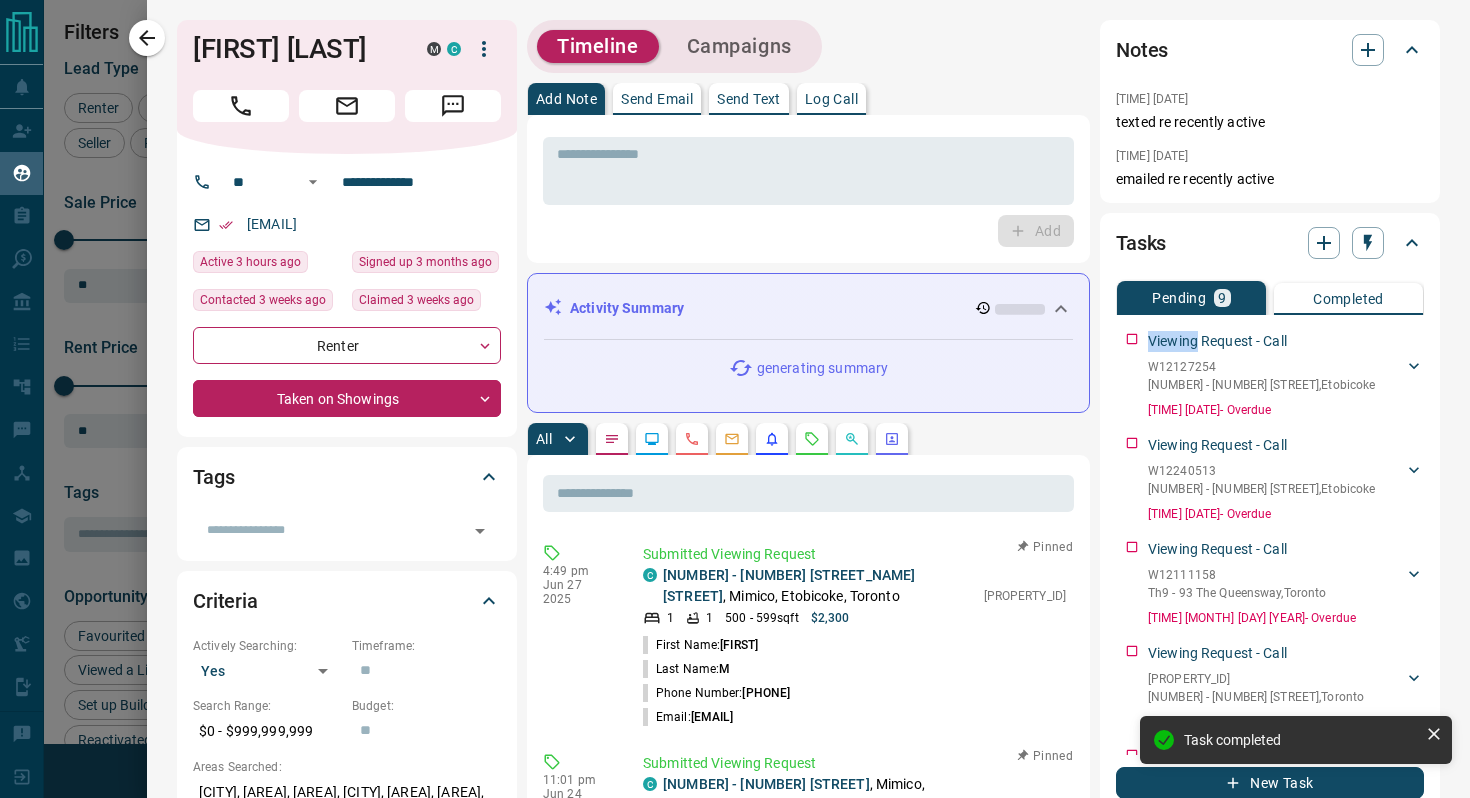 click on "Viewing Request - Call W12127254 [NUMBER] - [NUMBER] [STREET], [CITY] [FIRST] [LAST] [PHONE] [EMAIL] [TIME] [DATE] - Overdue" at bounding box center (1270, 371) 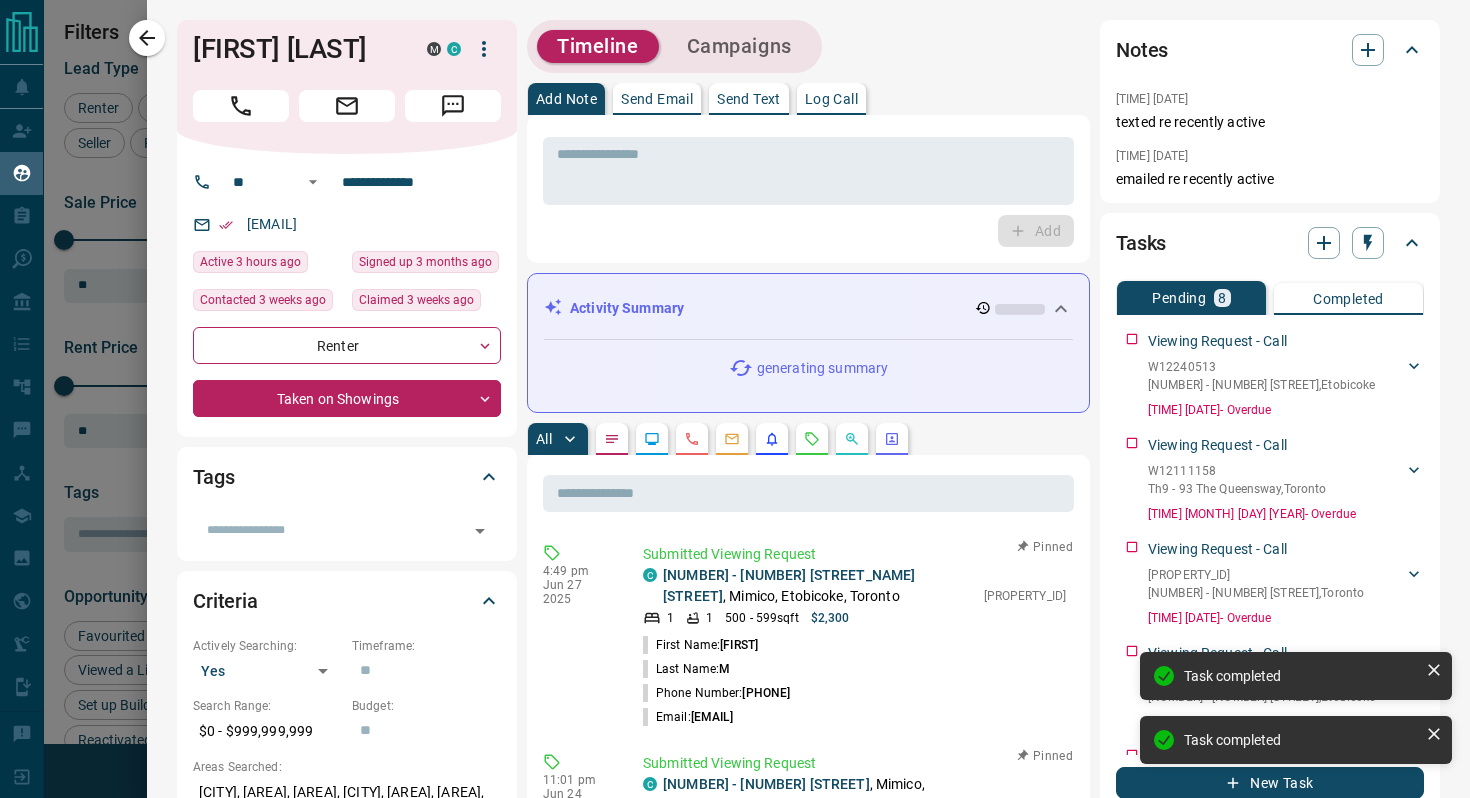 click on "Viewing Request - Call W12240513 [NUMBER] - [NUMBER] [STREET], [CITY] [FIRST] [LAST] [PHONE] [EMAIL] [TIME] [DATE] - Overdue" at bounding box center [1270, 371] 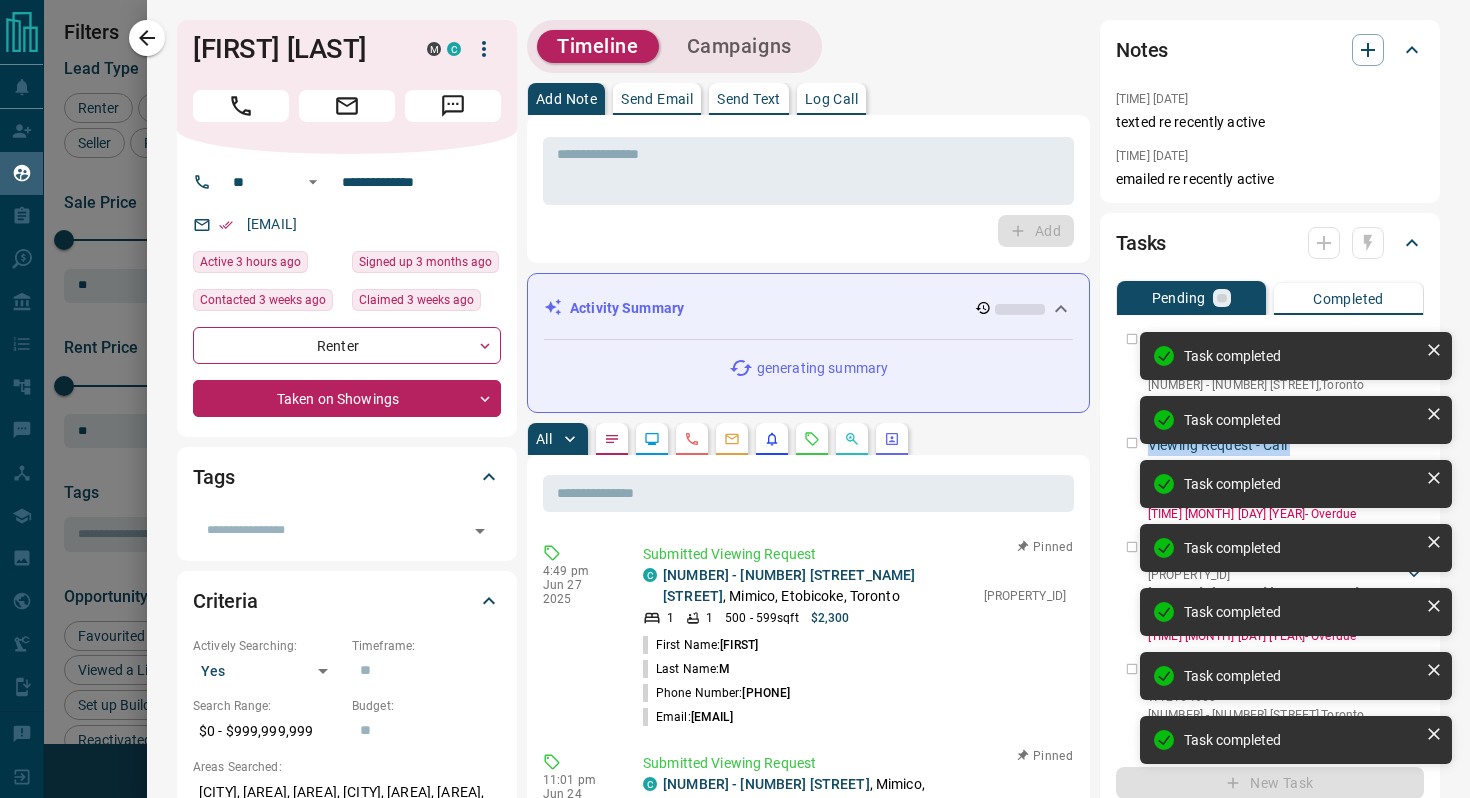 click on "Viewing Request - Call W12187740 [NUMBER] - [NUMBER] [STREET], [CITY] [FIRST] [LAST] [PHONE] [EMAIL] [TIME] [DATE] - Overdue" at bounding box center (1270, 475) 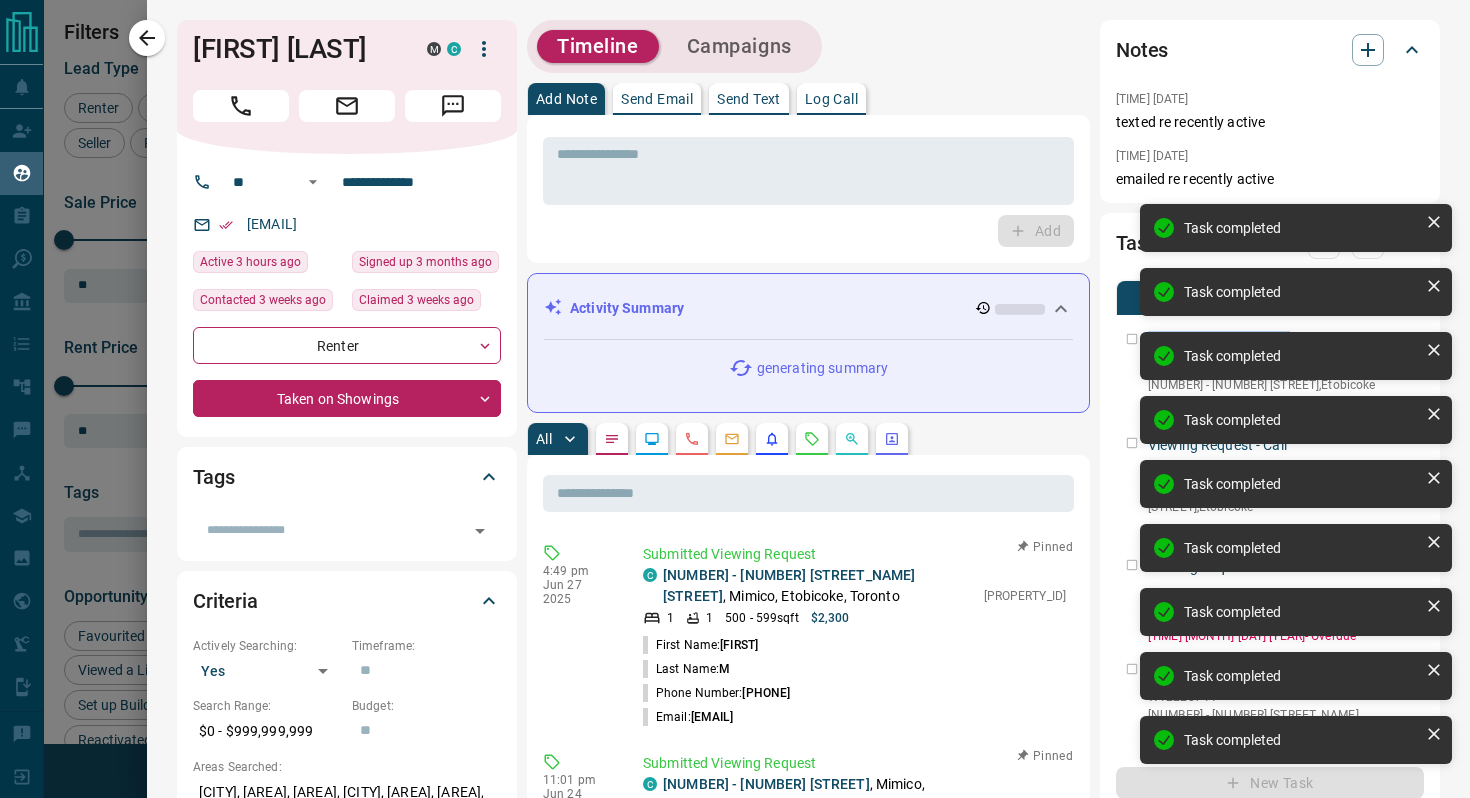click on "Viewing Request - Call W12187740 [NUMBER] - [NUMBER] [STREET], [CITY] [FIRST] [LAST] [PHONE] [EMAIL] [TIME] [DATE] - Overdue" at bounding box center (1270, 371) 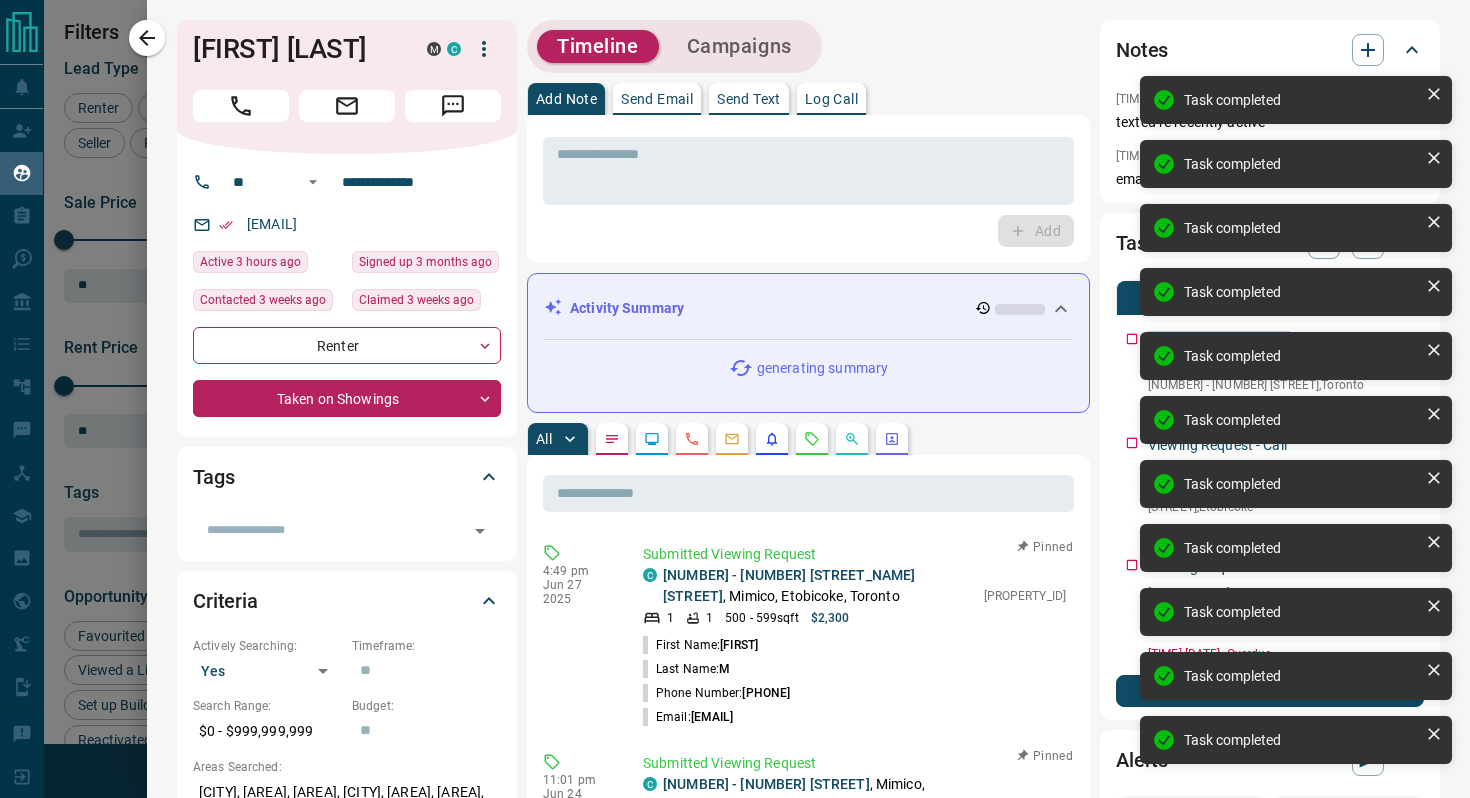click on "Viewing Request - Call W12164603 [NUMBER] - [NUMBER] [STREET], [CITY] [FIRST] [LAST] [PHONE] [EMAIL] [TIME] [DATE] - Overdue" at bounding box center [1270, 371] 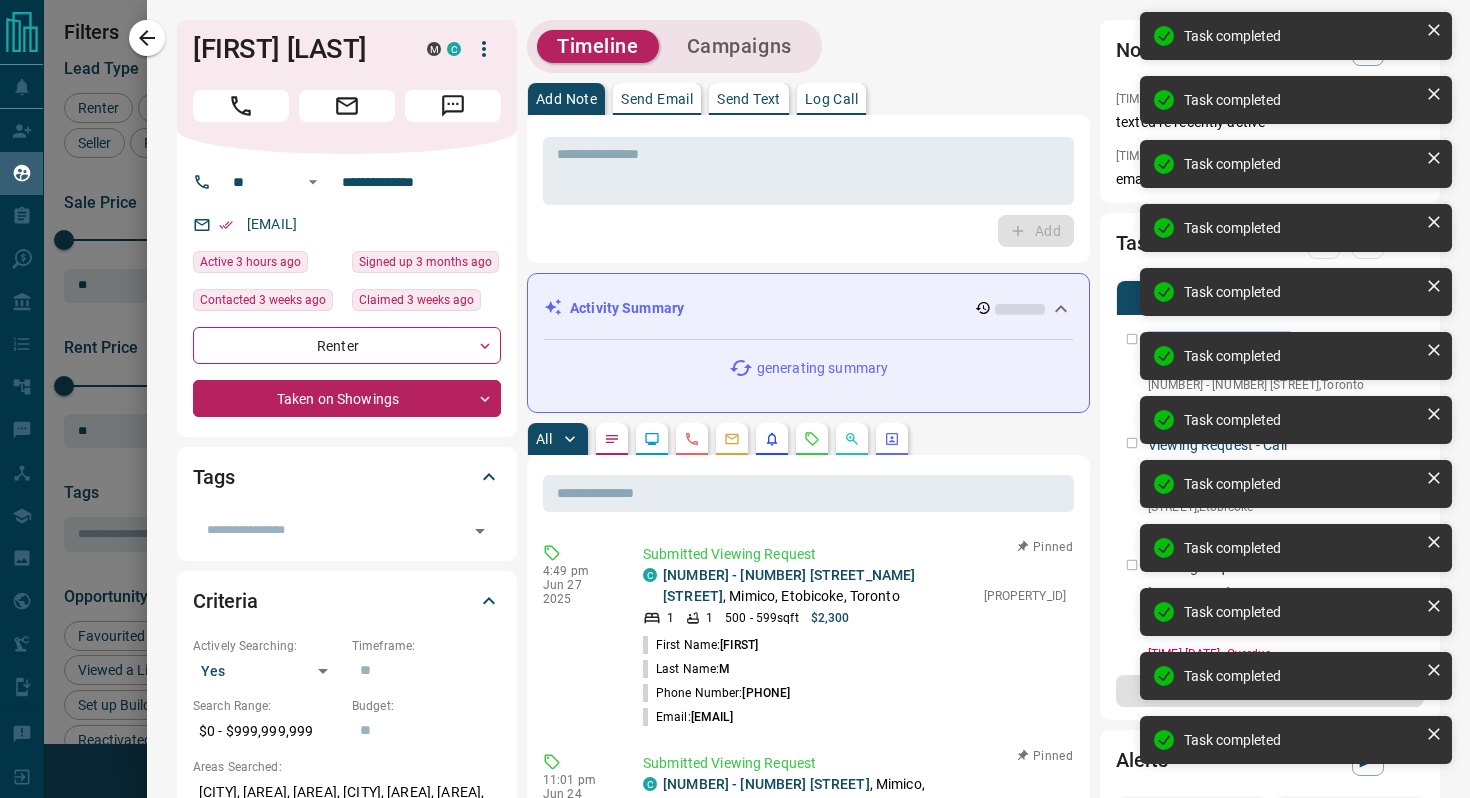 click on "Viewing Request - Call W12164603 [NUMBER] - [NUMBER] [STREET], [CITY] [FIRST] [LAST] [PHONE] [EMAIL] [TIME] [DATE] - Overdue" at bounding box center [1270, 371] 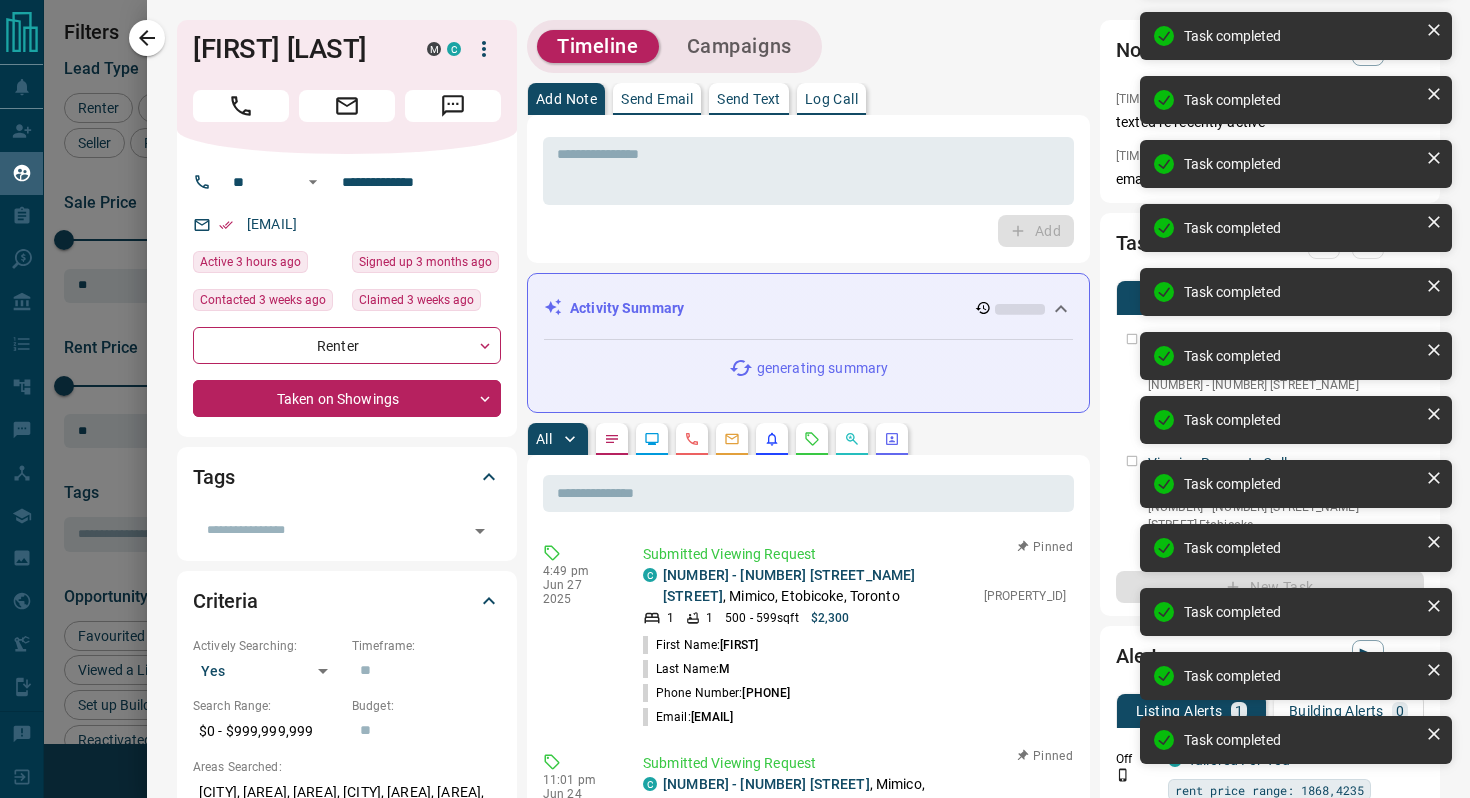click on "Viewing Request - Call [PROPERTY_ID] 316 - 11 [STREET_NAME] , Etobicoke [FIRST] [LAST] [PHONE] [EMAIL] [TIME] [MONTH] [DAY] [YEAR] - Overdue" at bounding box center [1270, 380] 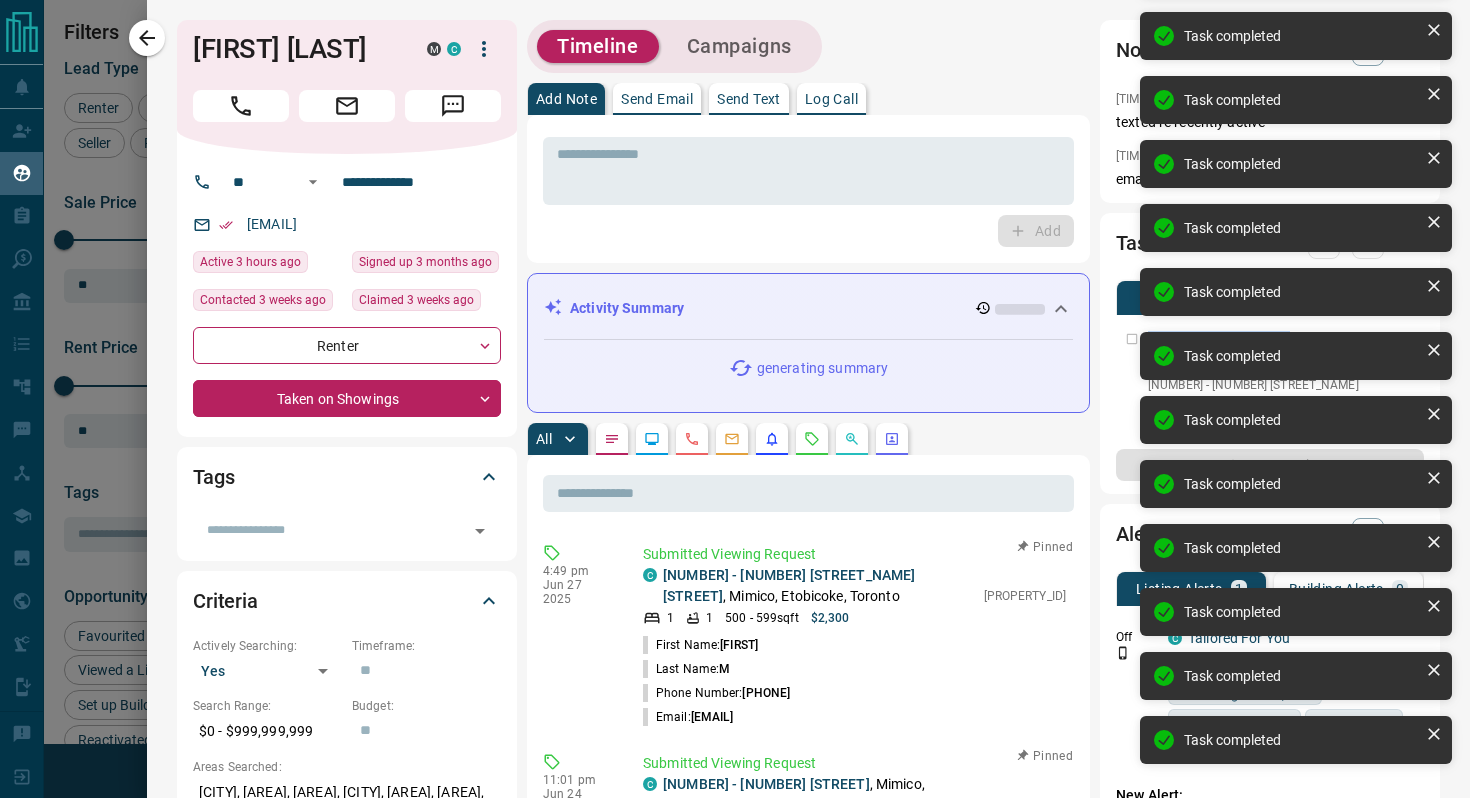 click on "Viewing Request - Call [PROPERTY_ID] 507 - 251 [STREET_NAME] , Etobicoke [FIRST] [LAST] [PHONE] [EMAIL] [TIME] [MONTH] [DAY] [YEAR] - Overdue" at bounding box center (1270, 380) 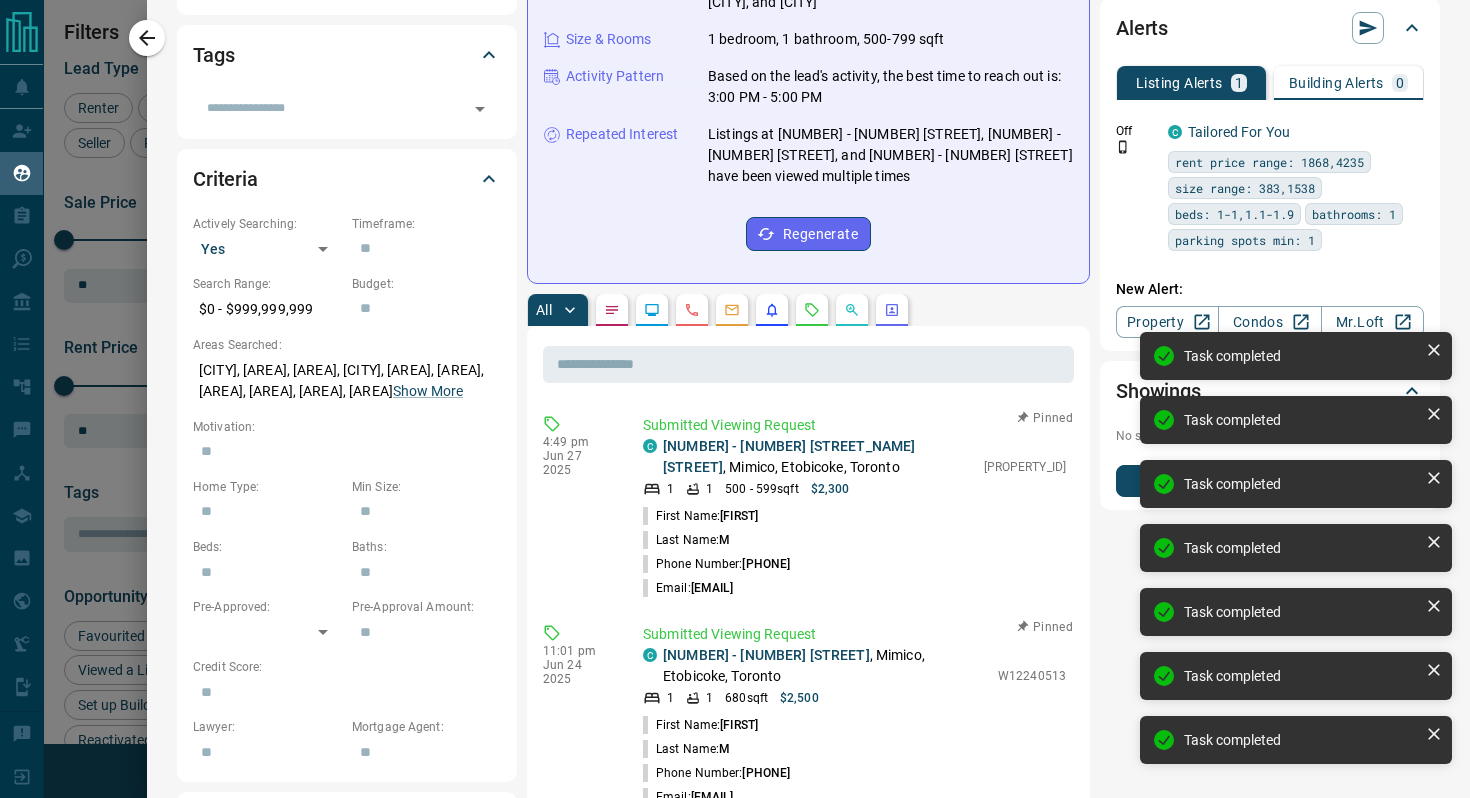 scroll, scrollTop: 645, scrollLeft: 0, axis: vertical 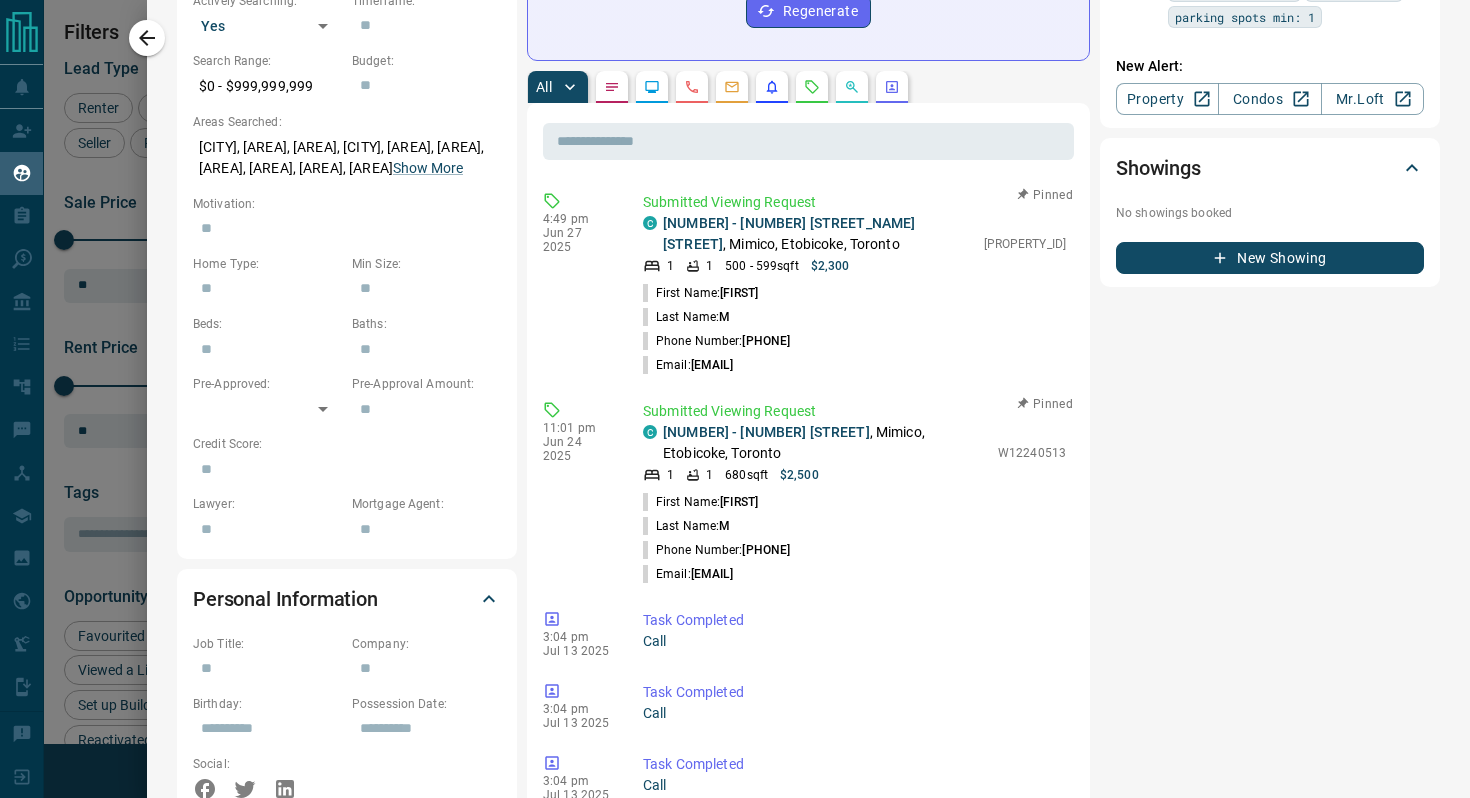 click on "All" at bounding box center [558, 87] 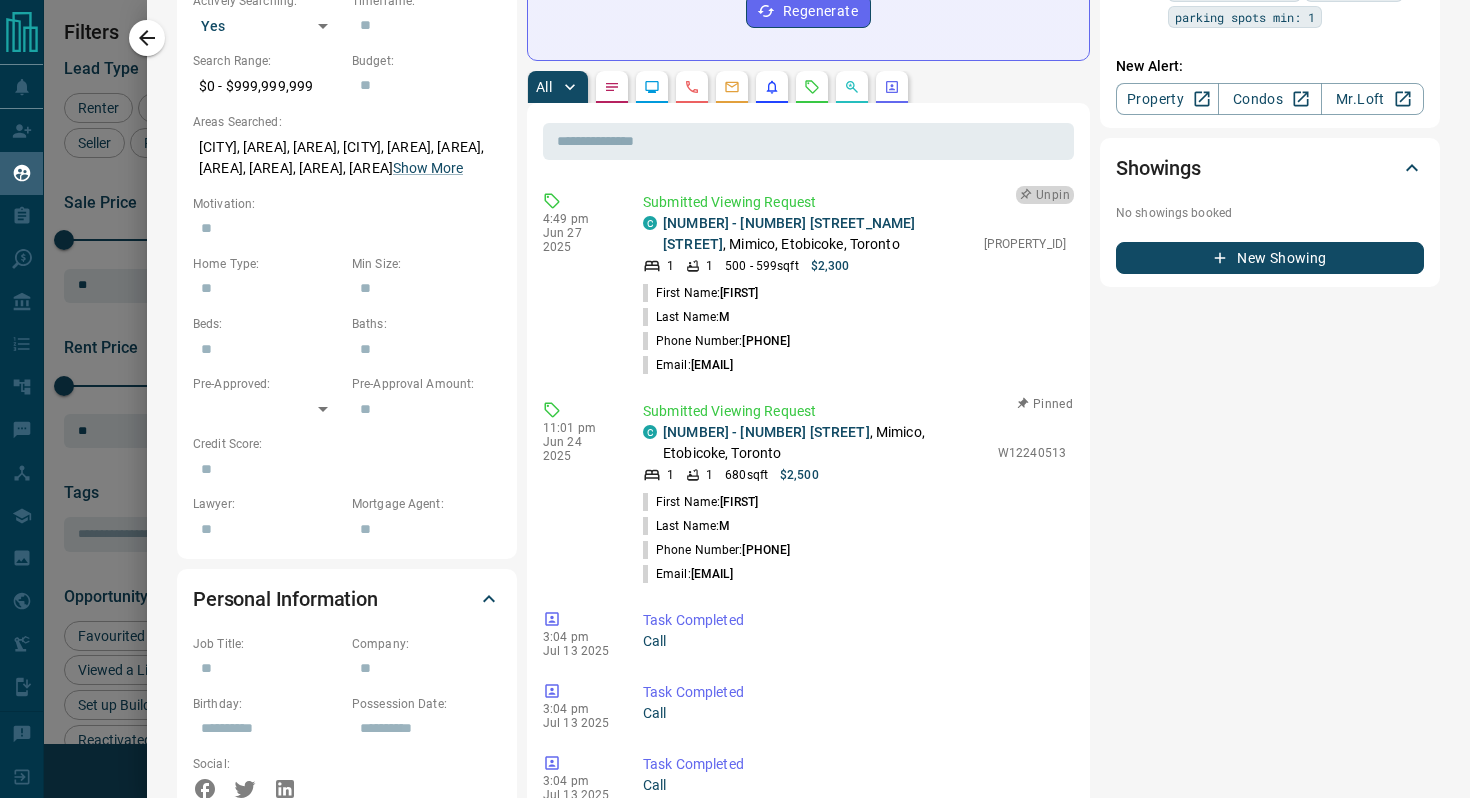 click 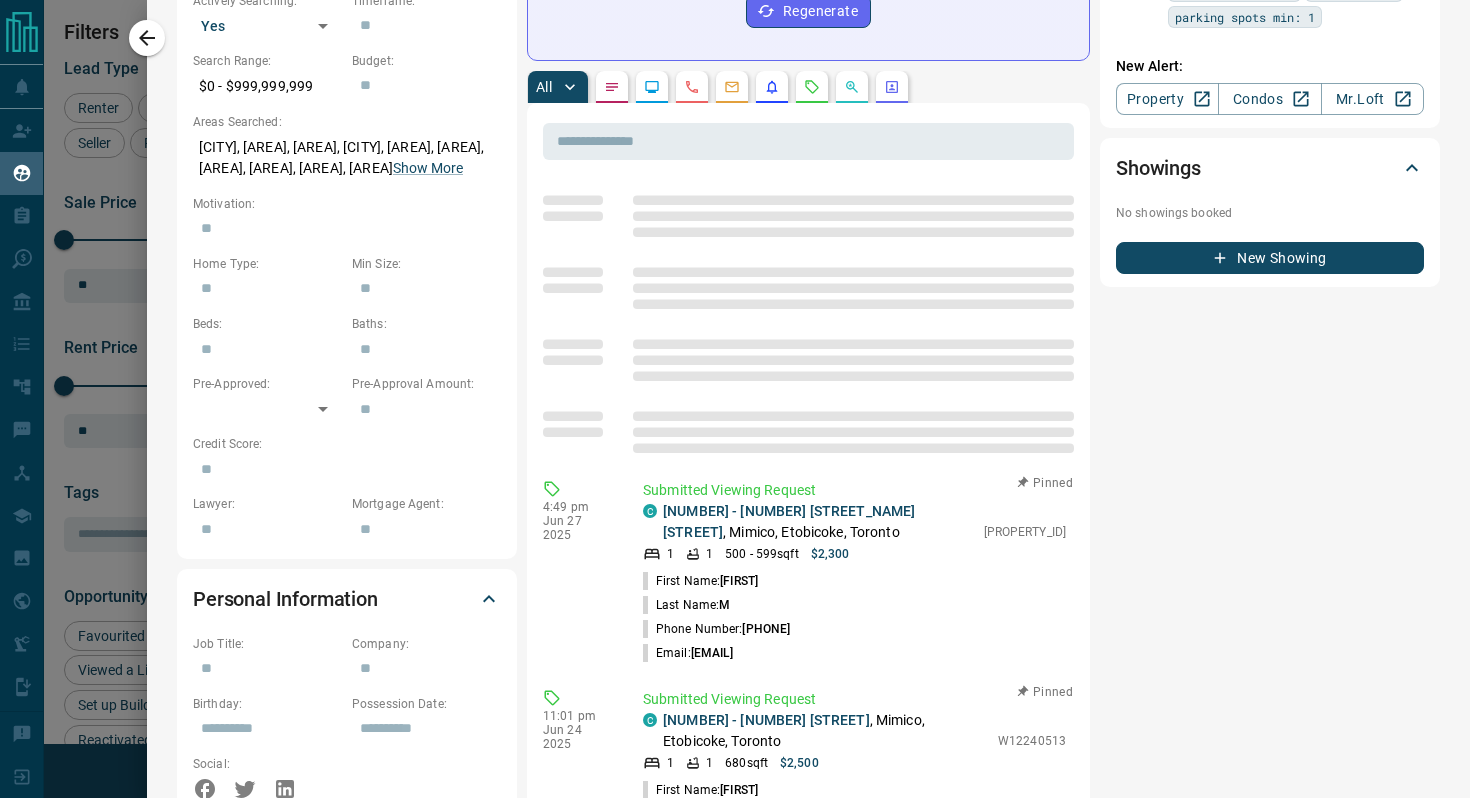 click on "Submitted Viewing Request C 507 - 251 [STREET_NAME] , Mimico, Etobicoke, Toronto 1 1 500 - 599 sqft $2,300 [PROPERTY_ID] First Name: [FIRST] Last Name: [LAST] Phone Number: [PHONE] Email: [EMAIL] Pinned [TIME] [MONTH] [DAY] [YEAR] Submitted Viewing Request C 809 - 59 [STREET_NAME] , Mimico, Etobicoke, Toronto 1 1 680 sqft $2,500 [PROPERTY_ID] First Name: [FIRST] Last Name: [LAST] Phone Number: [PHONE] Email: [EMAIL] Pinned [TIME] [MONTH] [DAY] [YEAR] Task Completed Call [TIME] [MONTH] [DAY] [YEAR] Task Completed Call [TIME] [MONTH] [DAY] [YEAR] Task Completed Call [TIME] [MONTH] [DAY] [YEAR] Task Completed Call [TIME] [MONTH] [DAY] [YEAR] Task Completed Call [TIME] [MONTH] [DAY] [YEAR] Task Completed Call [TIME] [MONTH] [DAY] [YEAR] Task Completed Call [TIME] [MONTH] [DAY] [YEAR] Task Completed Call [TIME] [MONTH] [DAY] [YEAR] Task Completed Call [TIME] [MONTH] [DAY] [YEAR] Task Completed Call [TIME] [MONTH] [DAY] [YEAR] [TIME] [MONTH] [DAY] [YEAR] Viewed a Building C Aquaview 3865 [STREET_NAME] W, Etobicoke, ON High-Rise | 2012 | 16 floors | 185 units C 1" at bounding box center (808, 986) 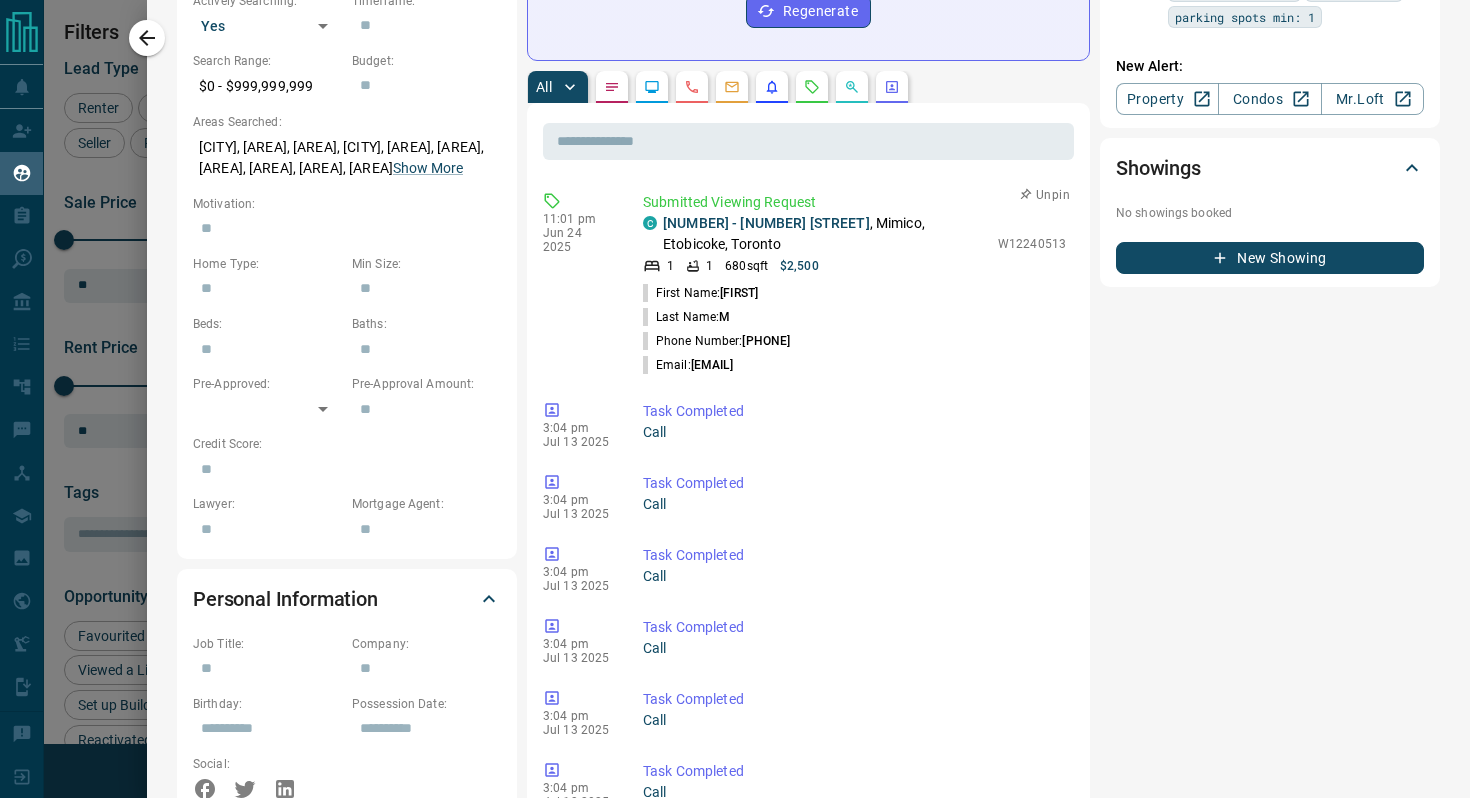 click 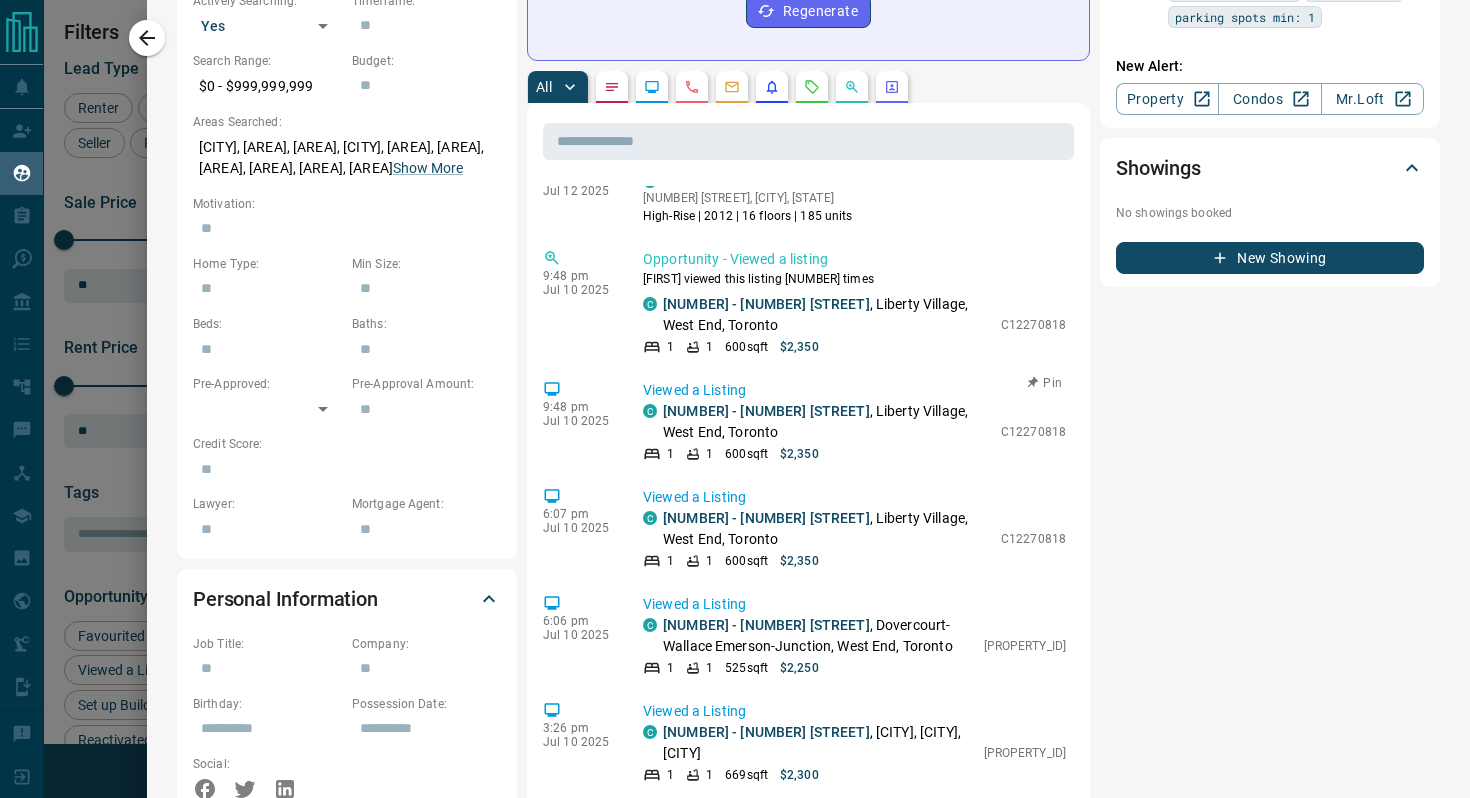 scroll, scrollTop: 976, scrollLeft: 0, axis: vertical 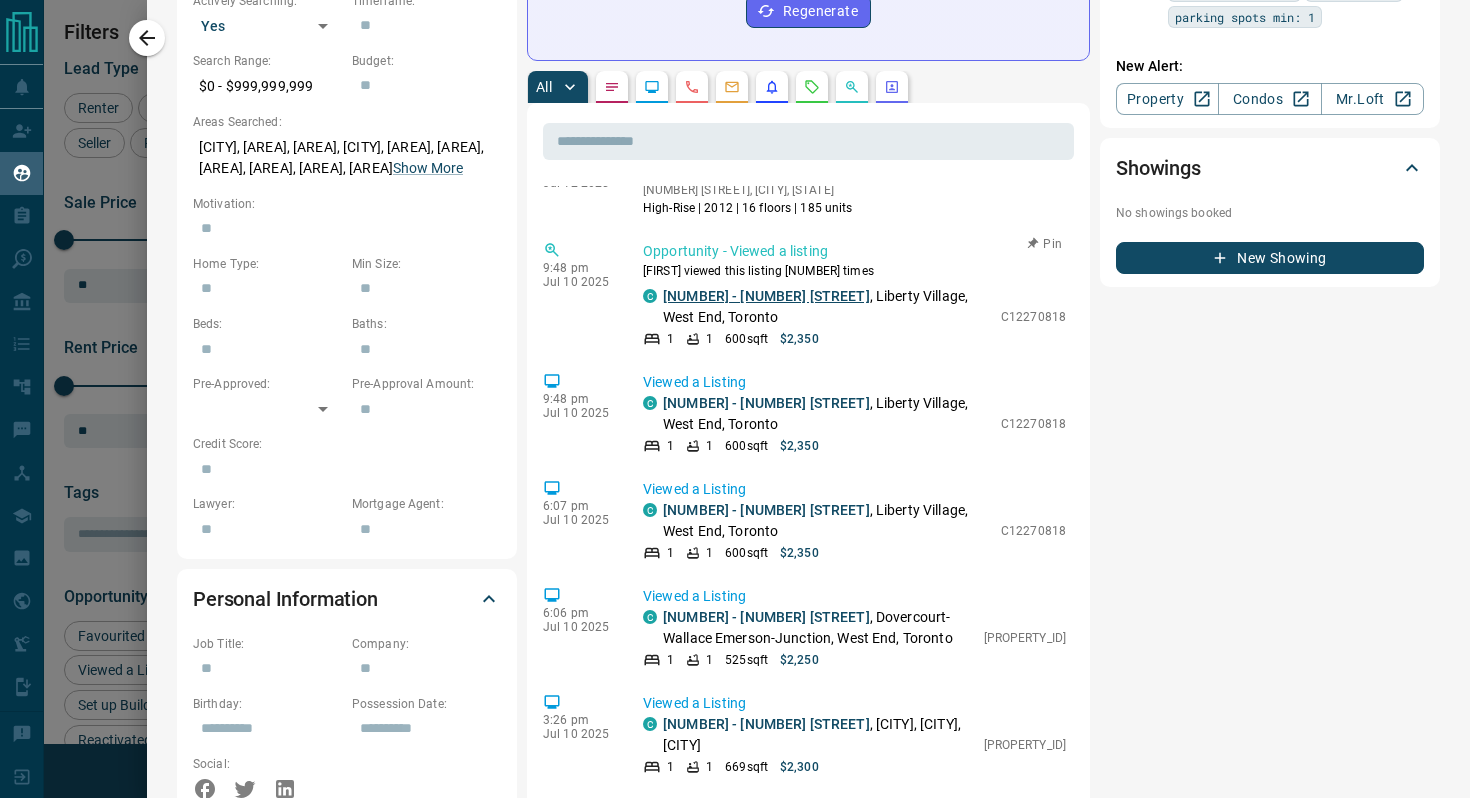 click on "[NUMBER] - [NUMBER] [STREET]" at bounding box center [766, 296] 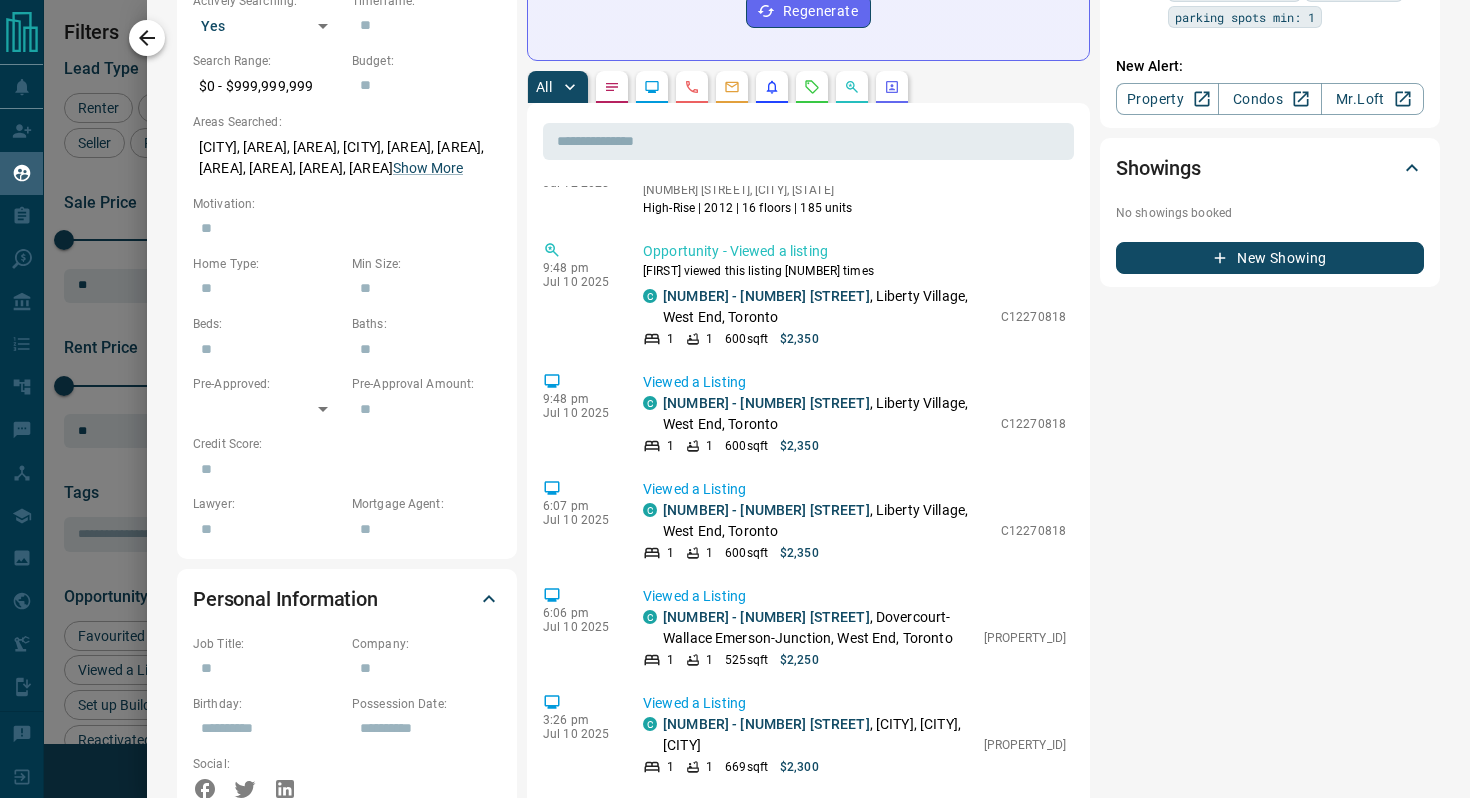 click 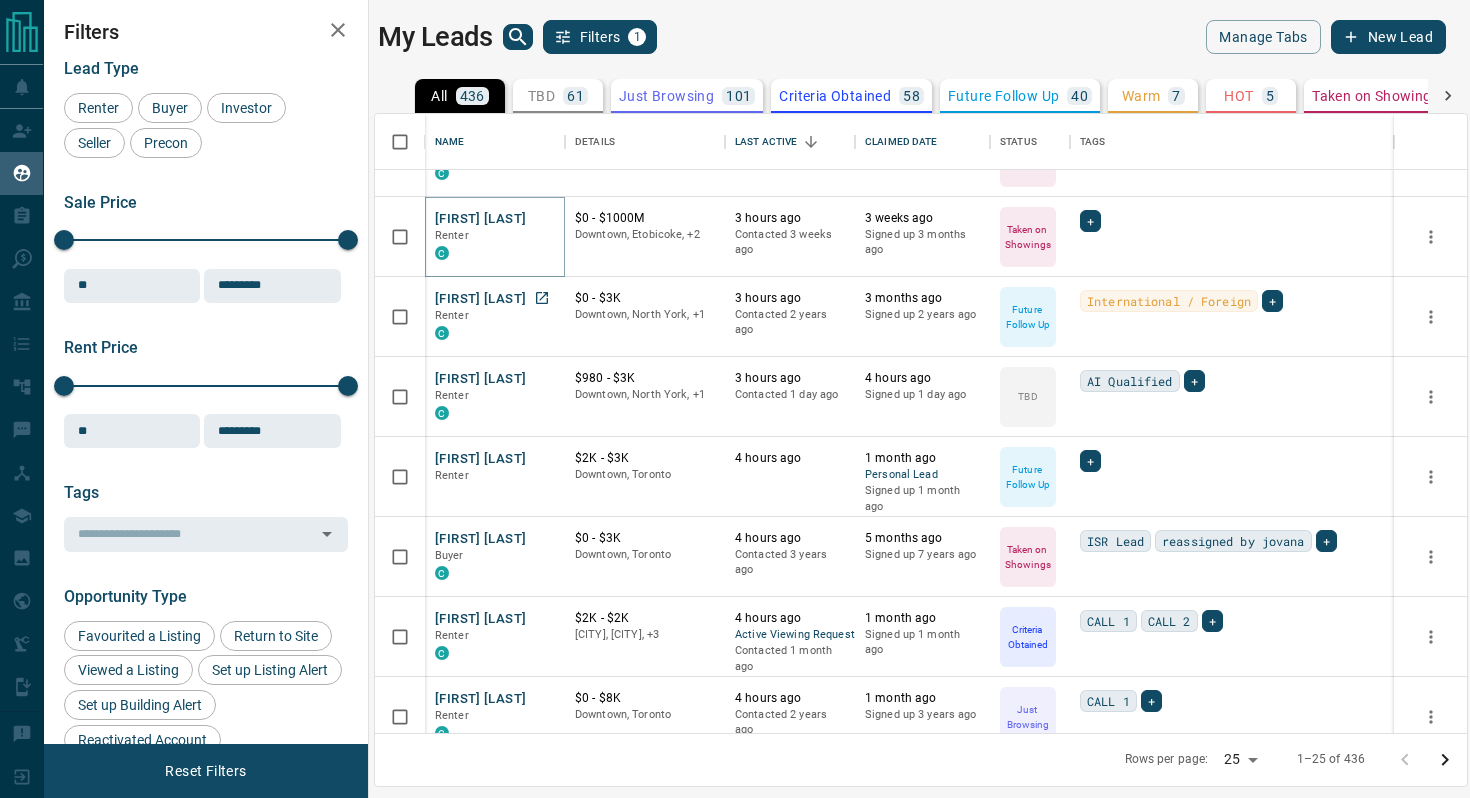 scroll, scrollTop: 1094, scrollLeft: 0, axis: vertical 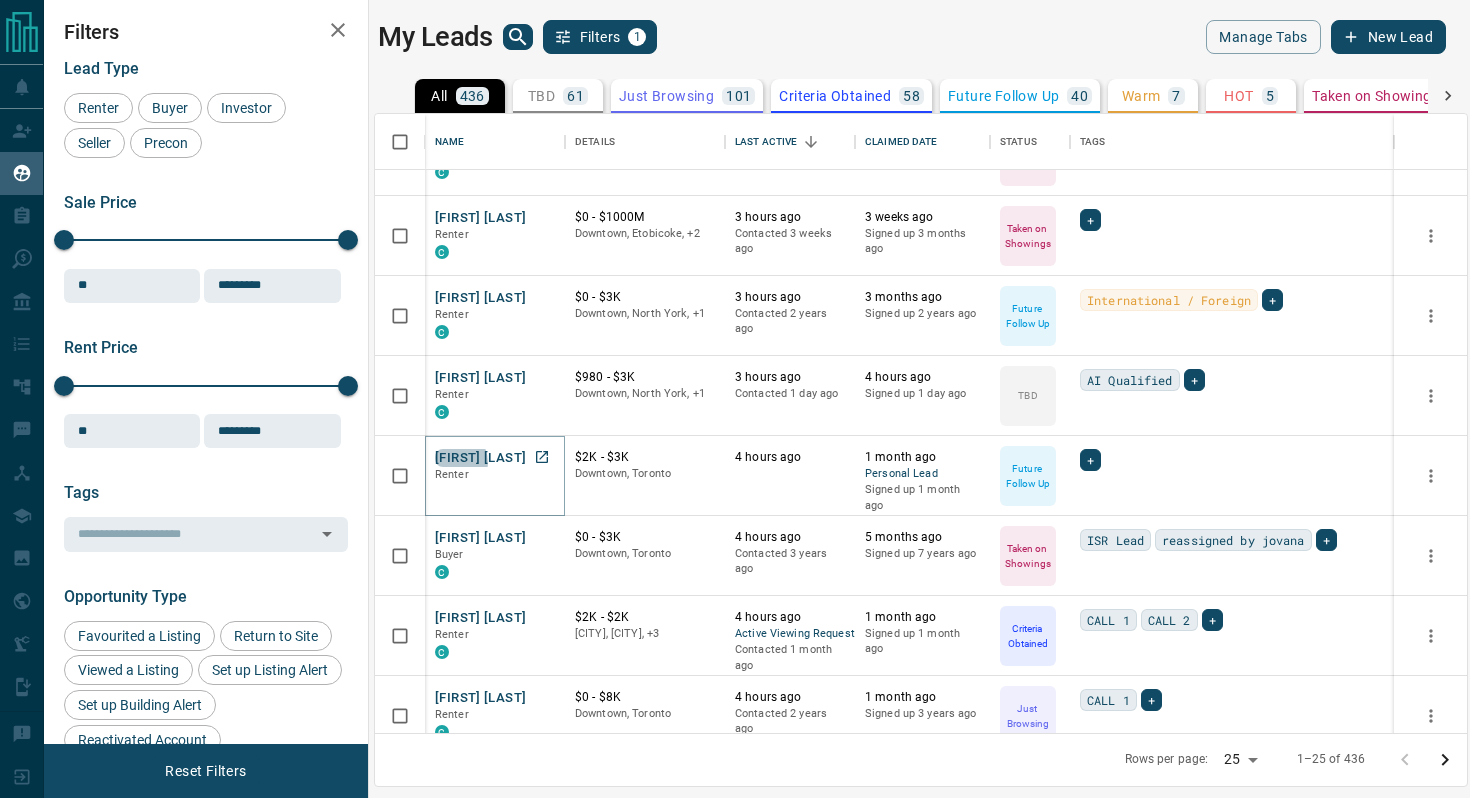 click on "[FIRST] [LAST]" at bounding box center (480, 458) 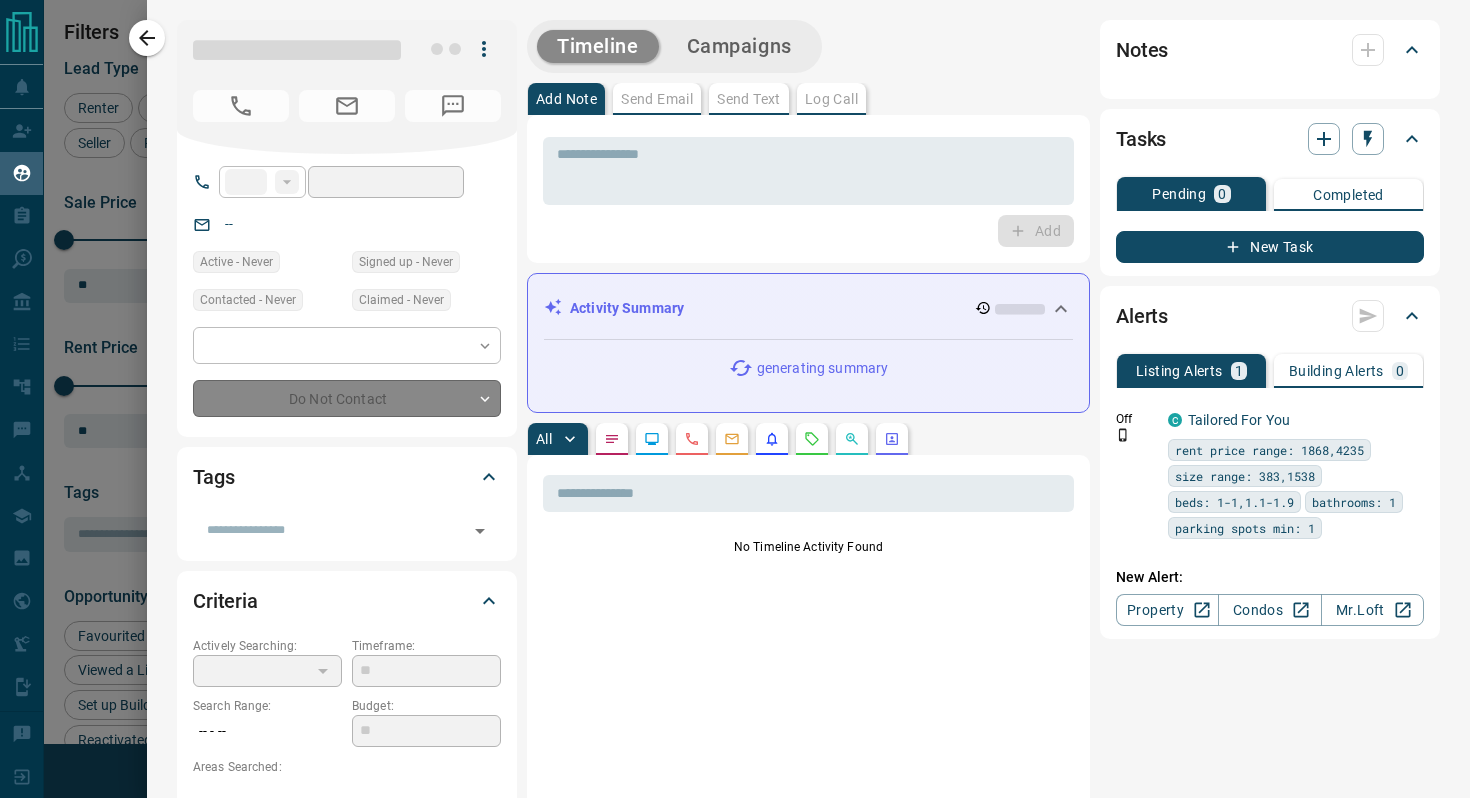 type on "**" 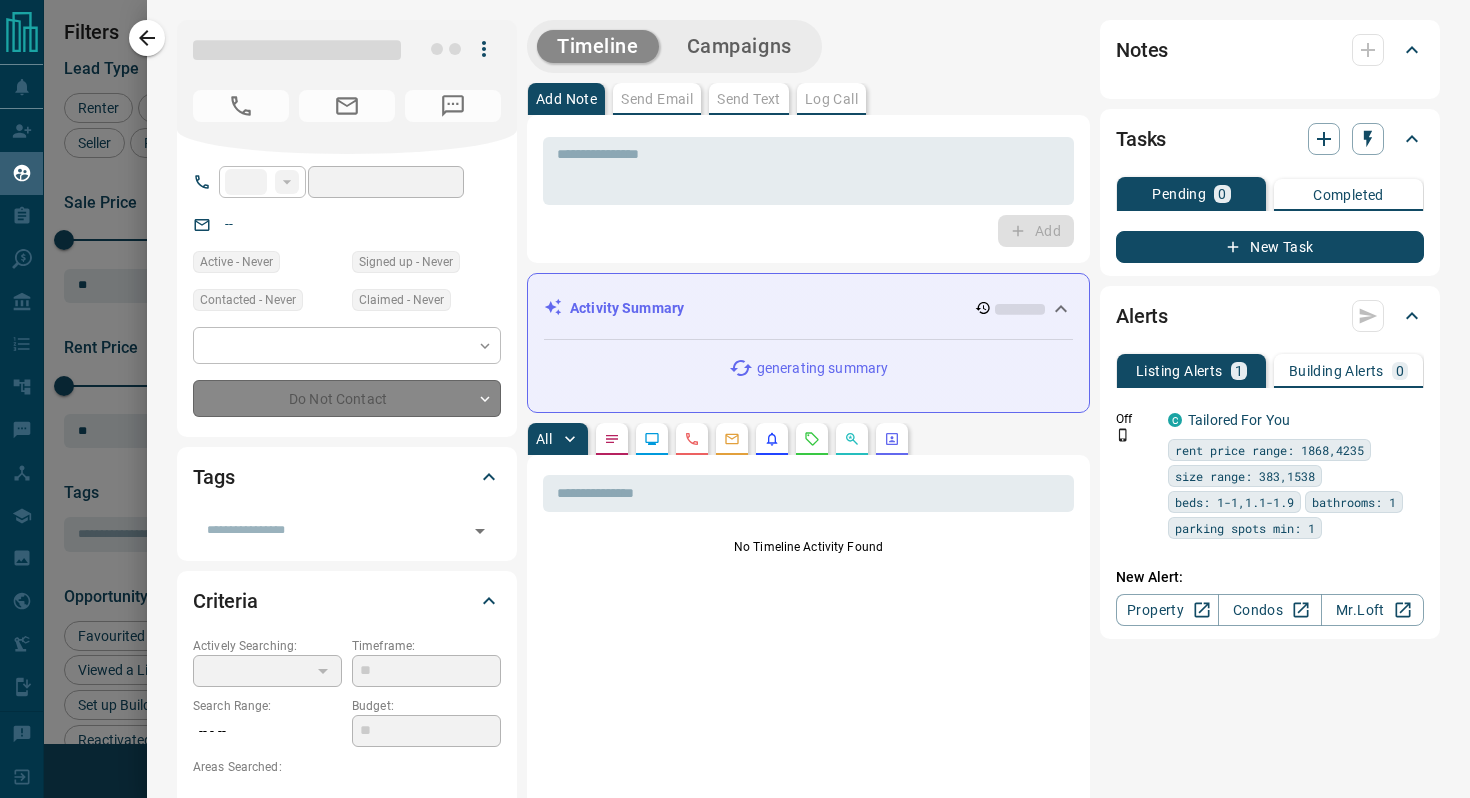 type on "**********" 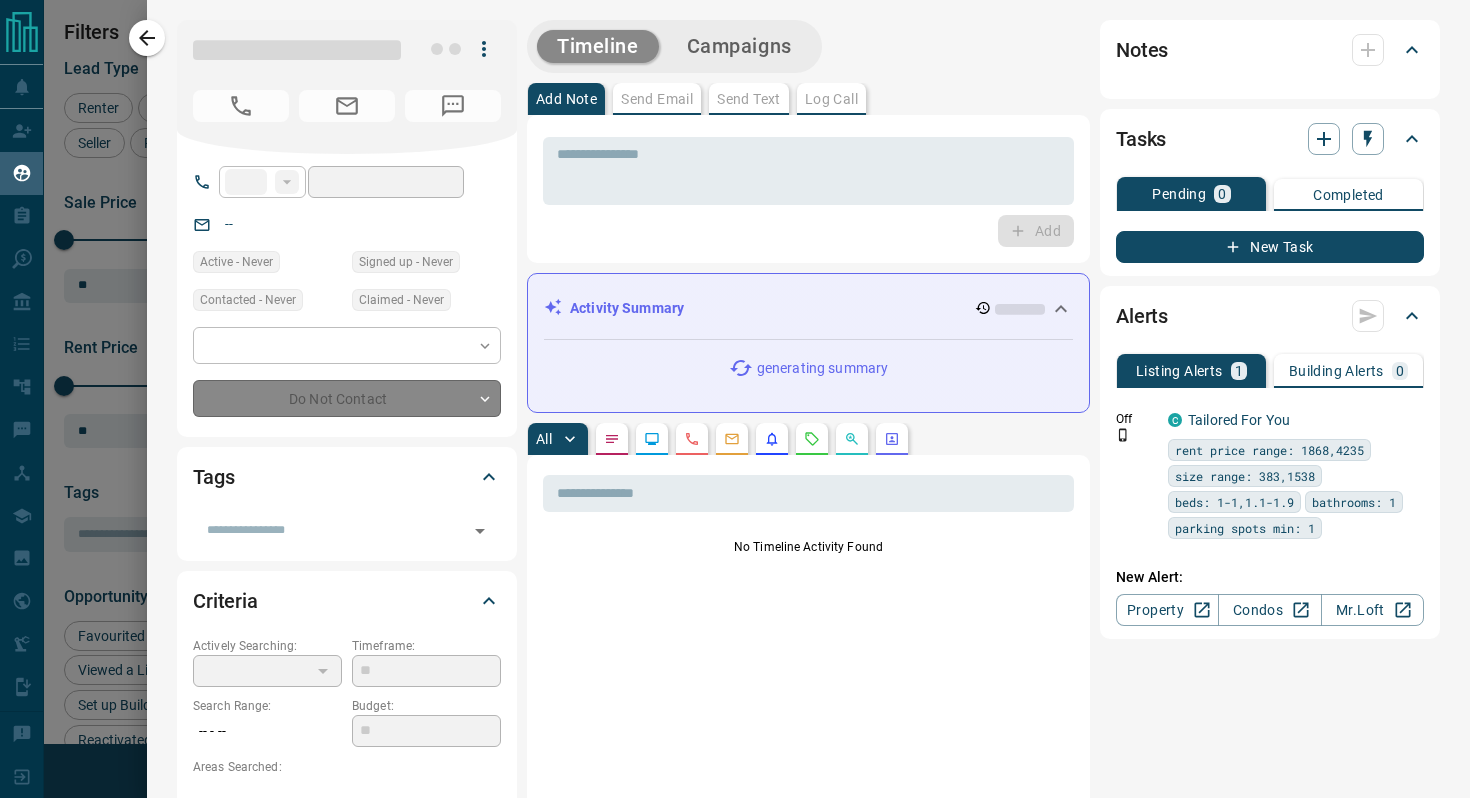 type on "*" 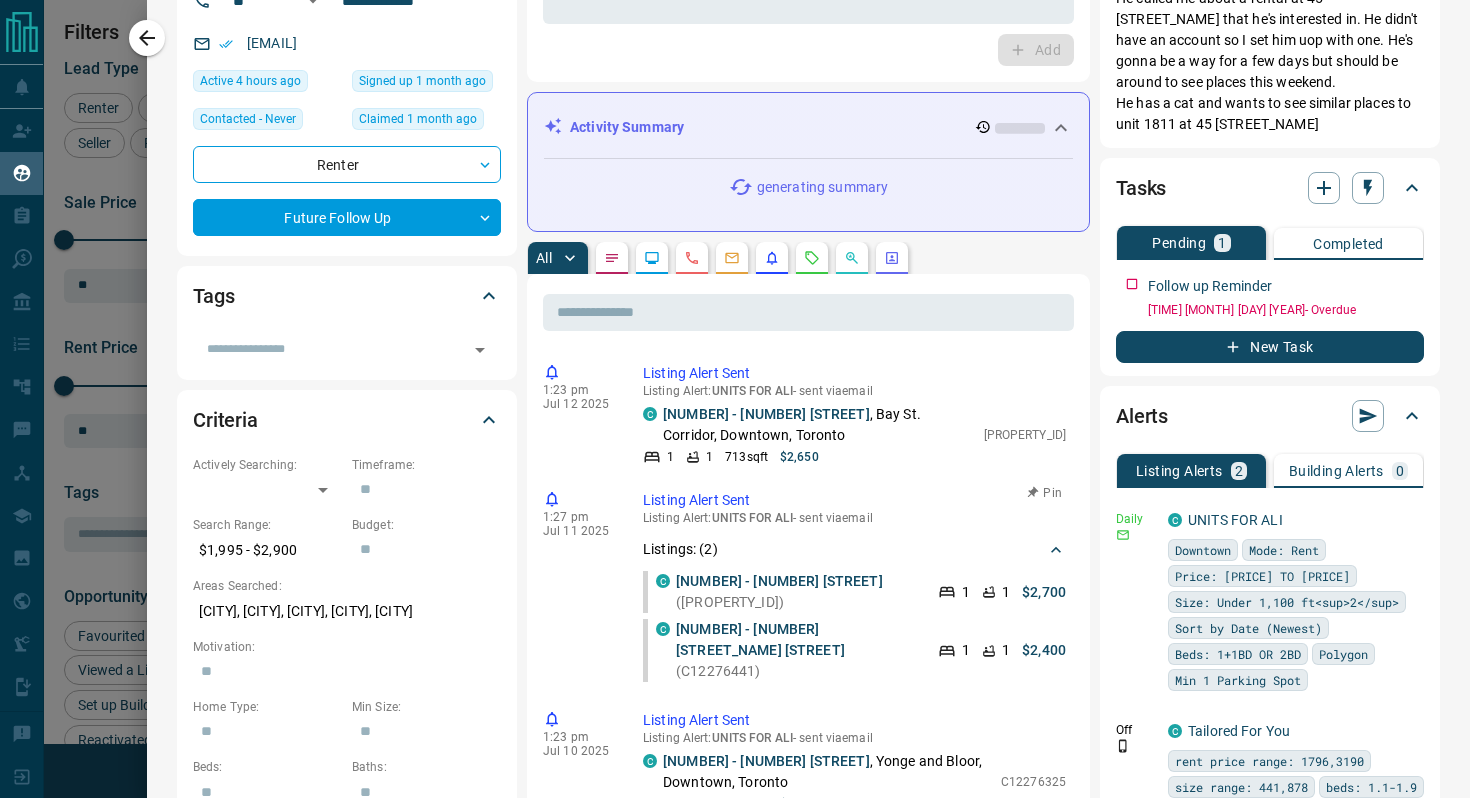 scroll, scrollTop: 184, scrollLeft: 0, axis: vertical 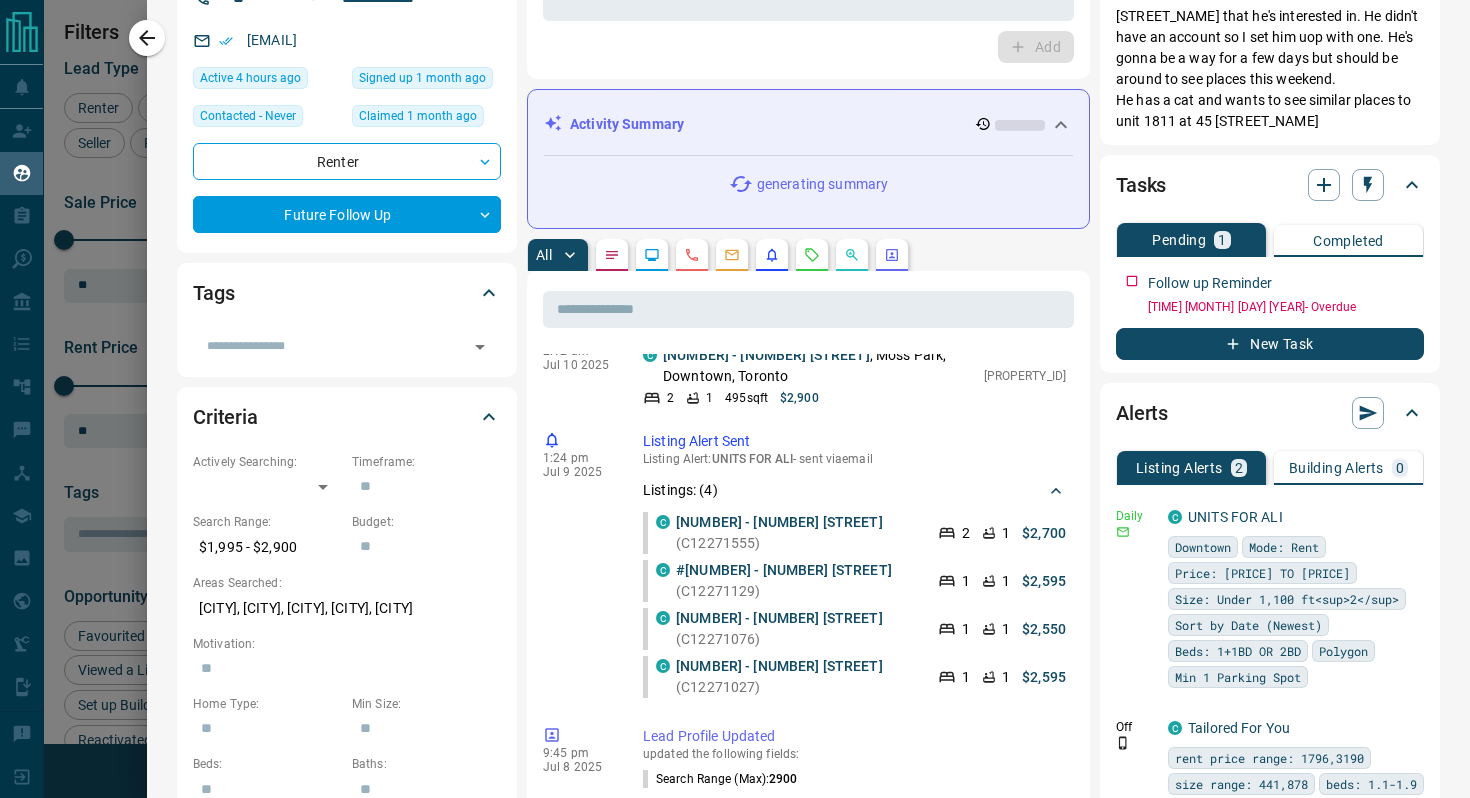 drag, startPoint x: 150, startPoint y: 41, endPoint x: 211, endPoint y: 248, distance: 215.80083 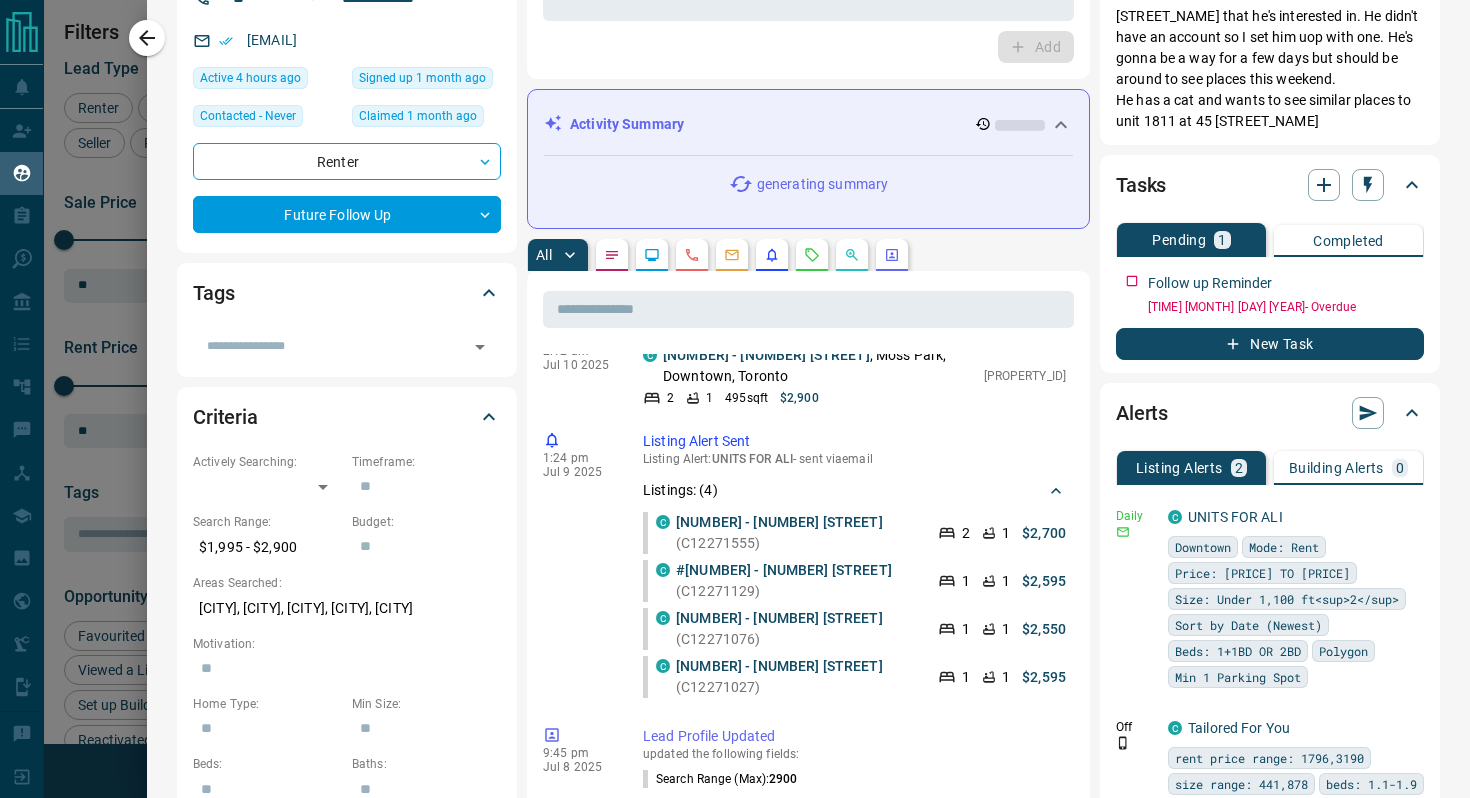 click 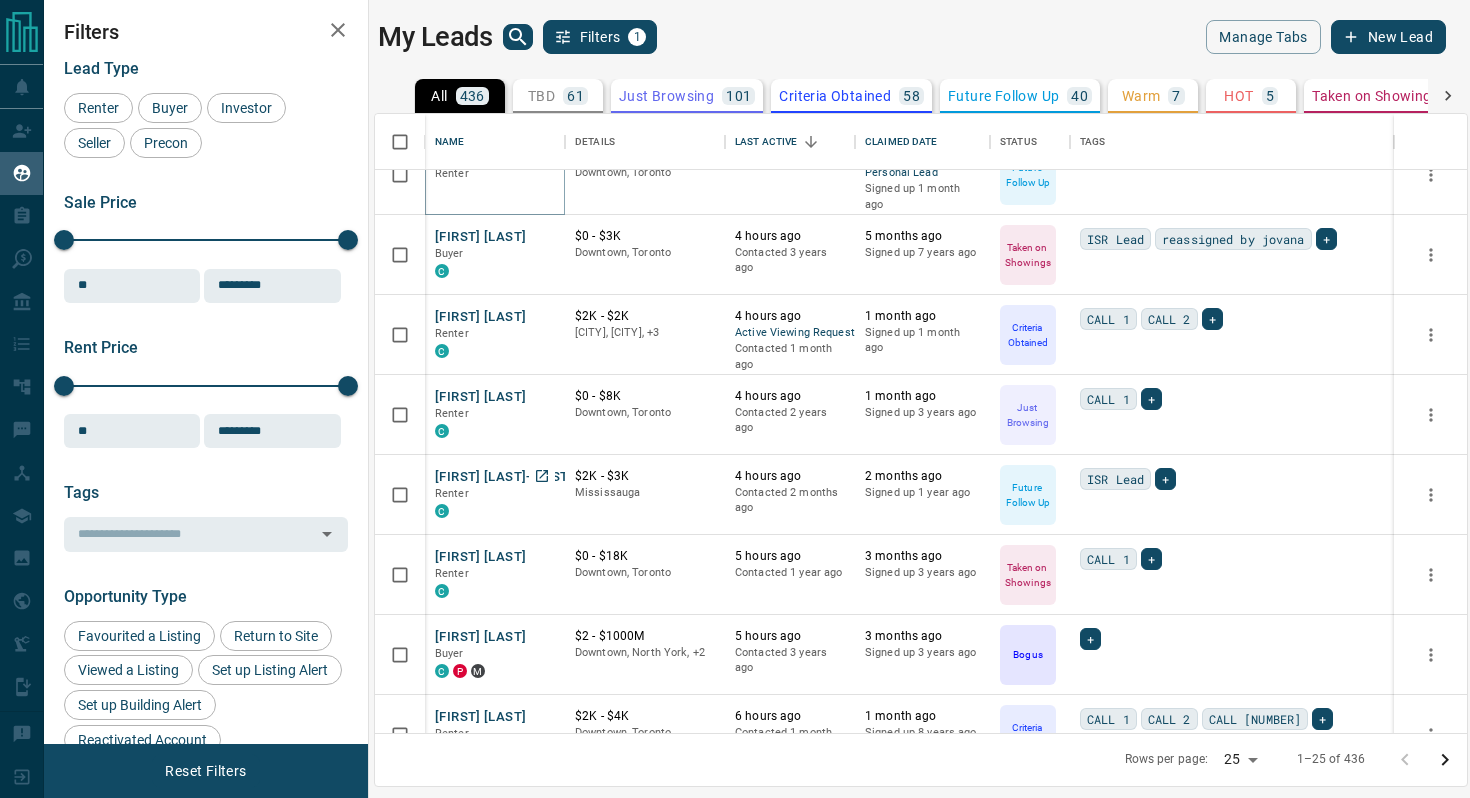 scroll, scrollTop: 1437, scrollLeft: 0, axis: vertical 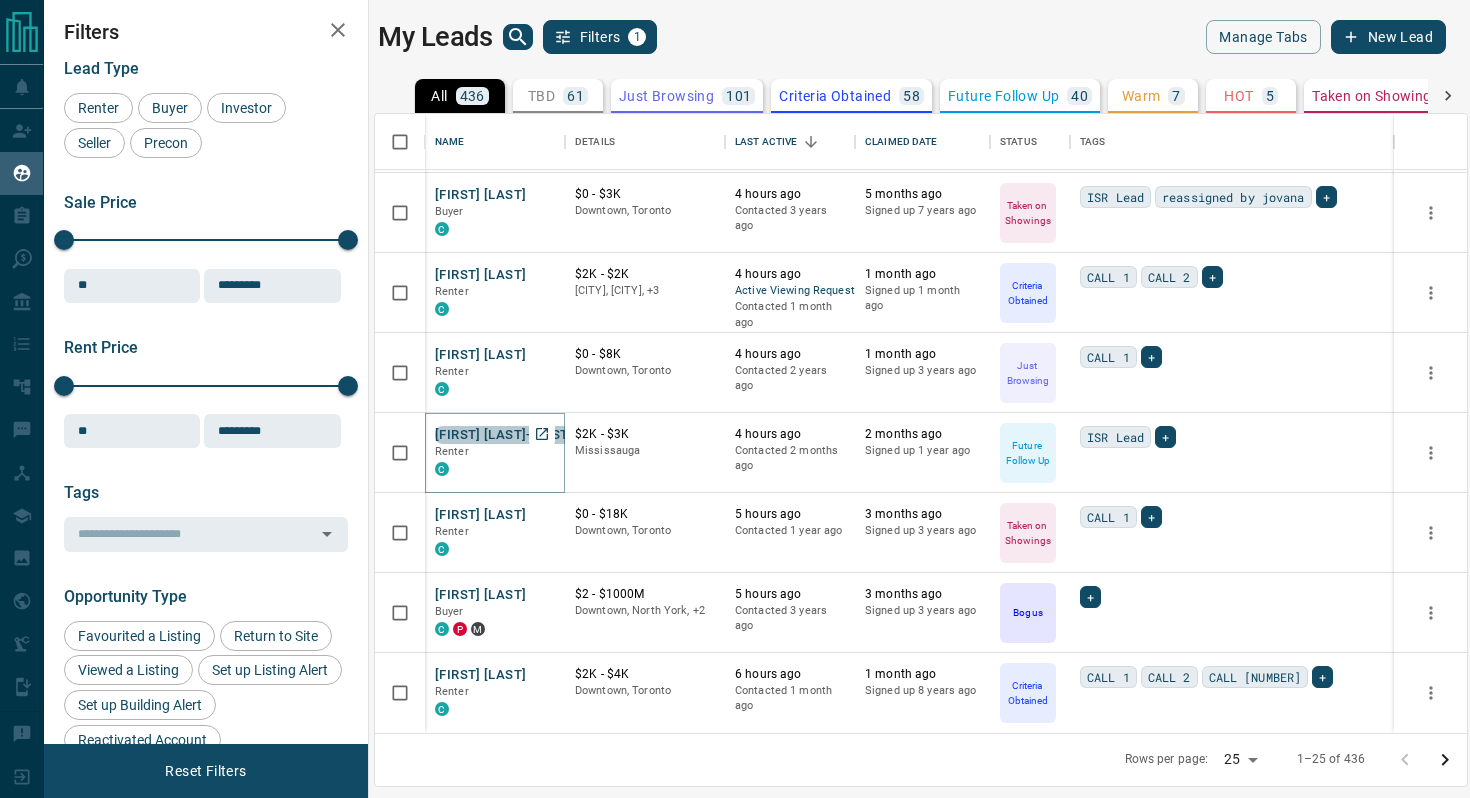 click on "[FIRST] [LAST]-[LAST]" at bounding box center [504, 435] 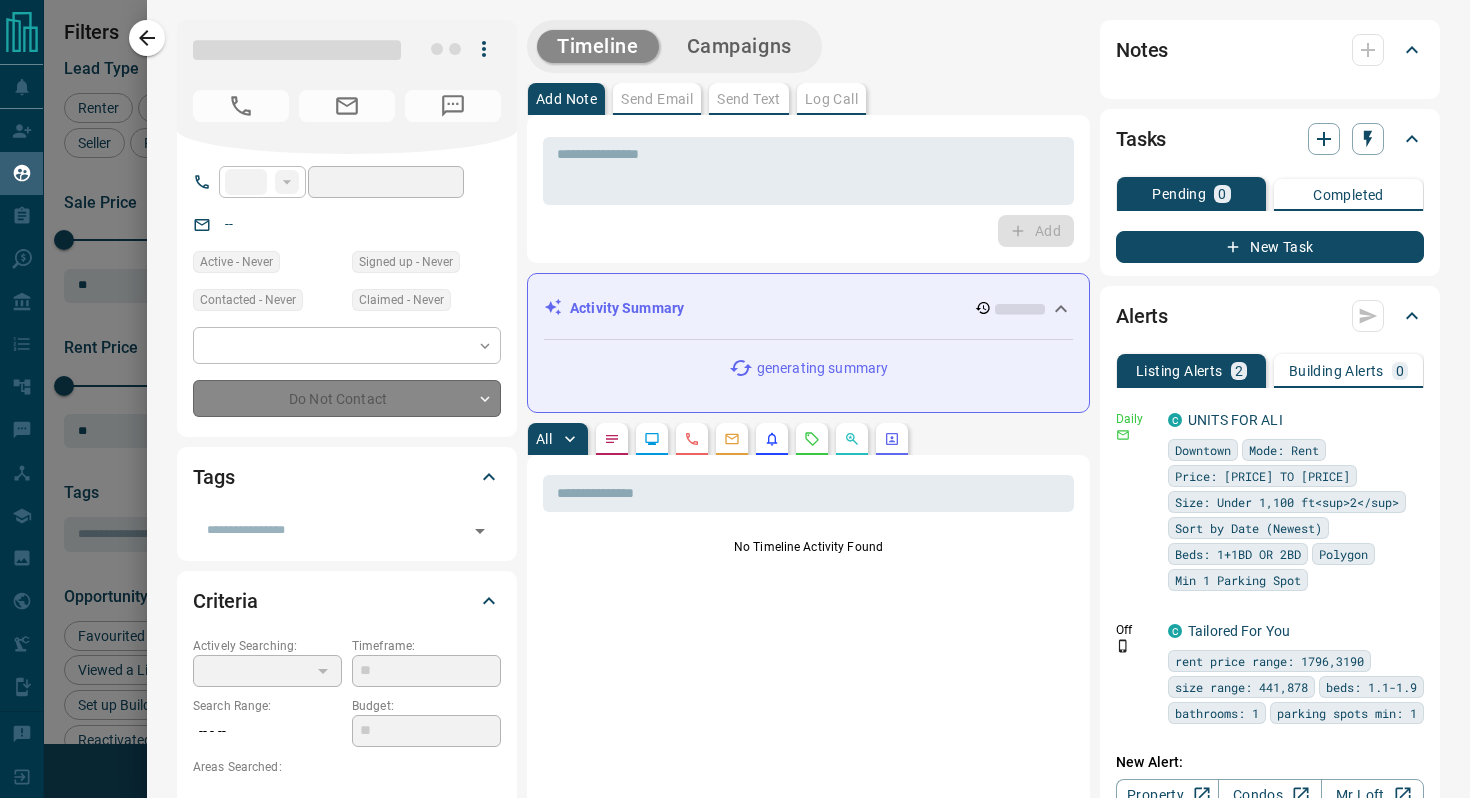 type on "**" 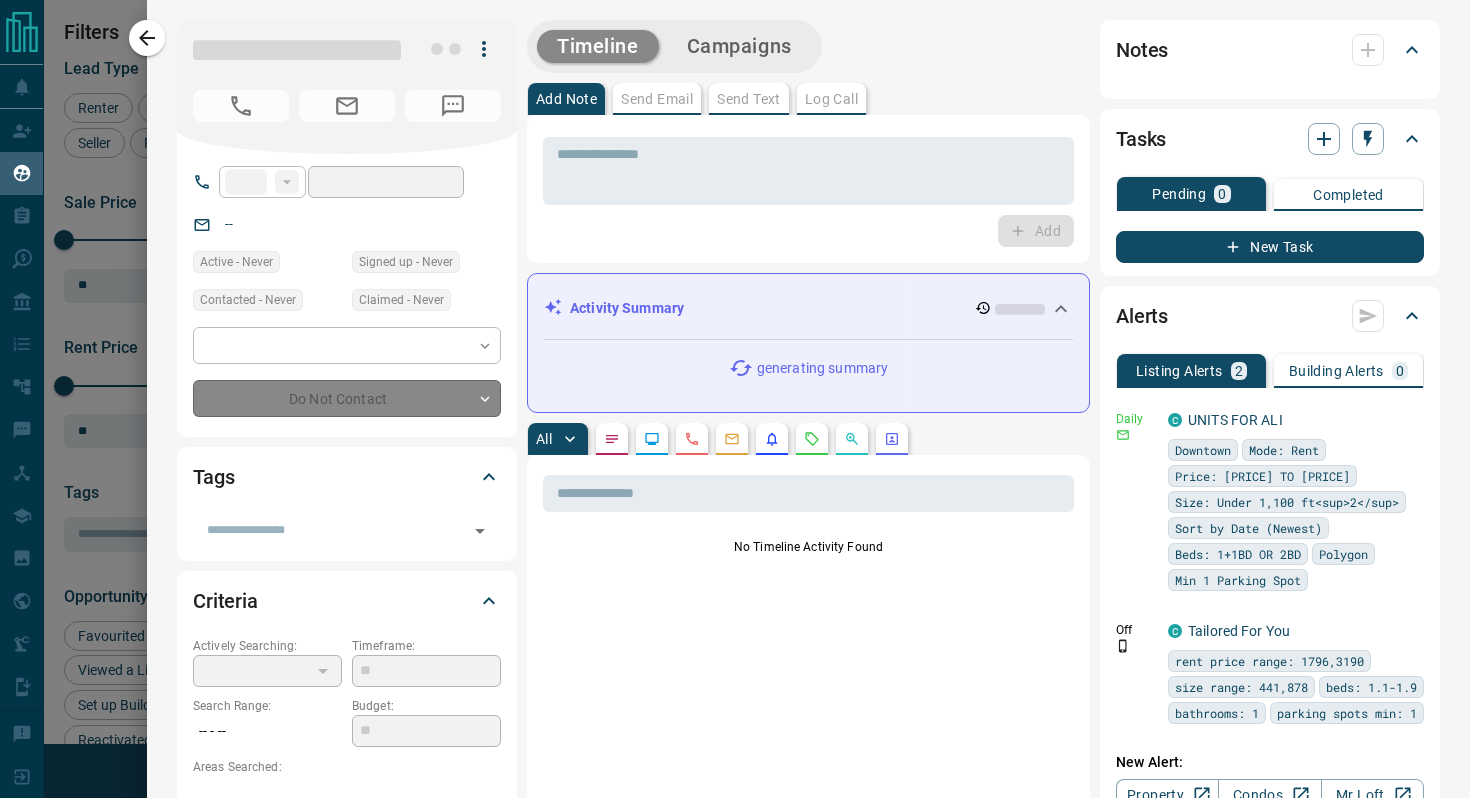type on "**********" 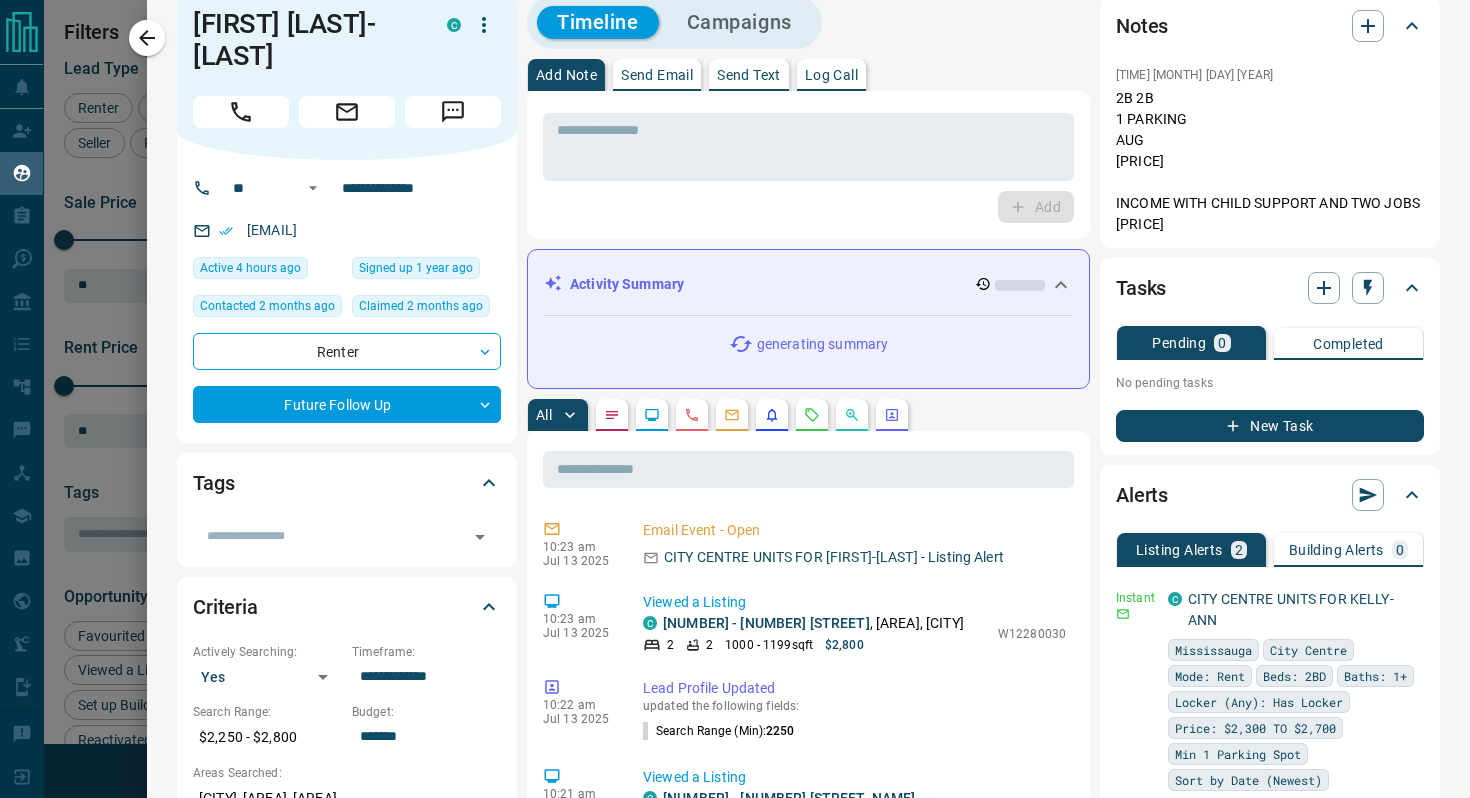 scroll, scrollTop: 28, scrollLeft: 0, axis: vertical 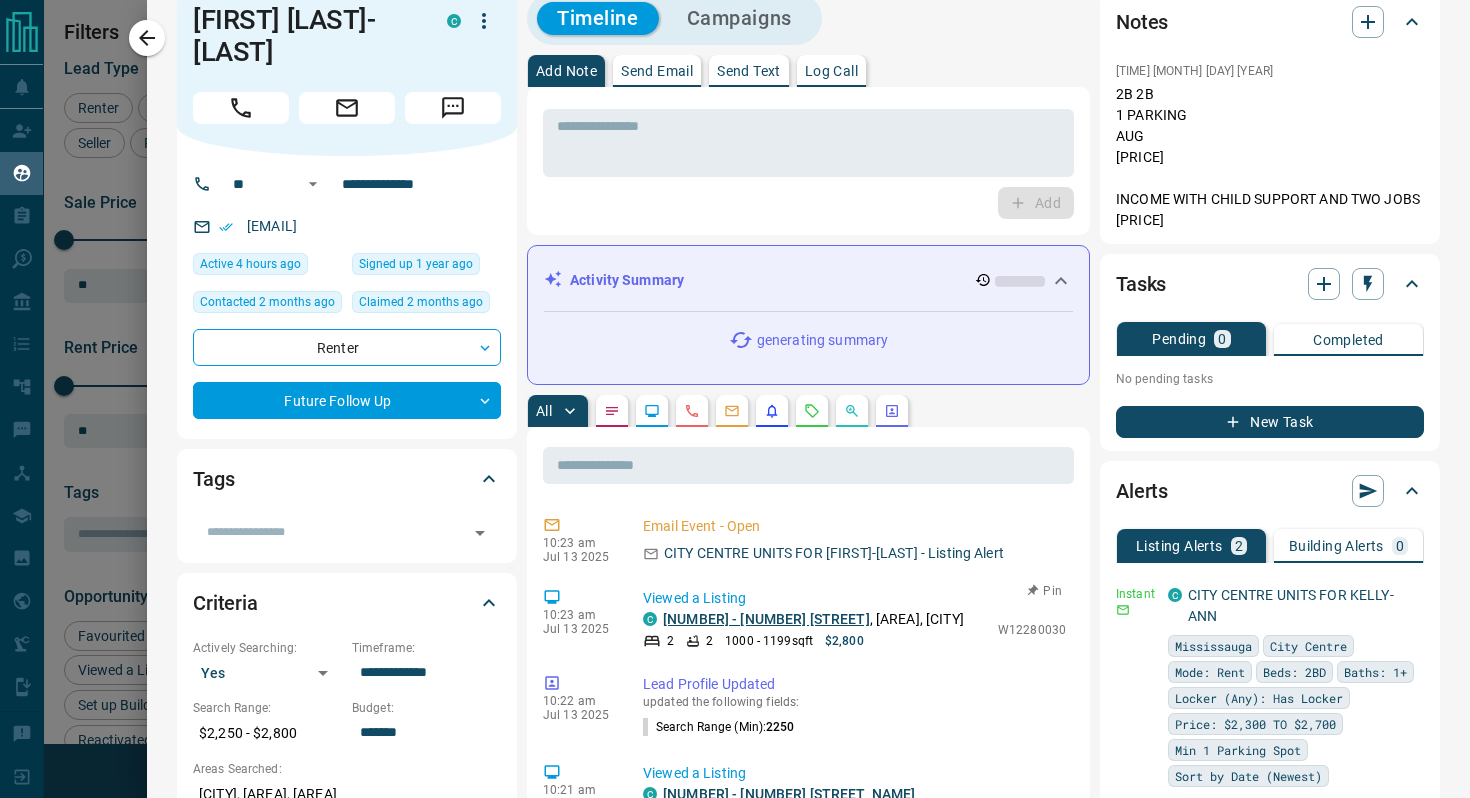 click on "[NUMBER] - [NUMBER] [STREET]" at bounding box center [766, 619] 